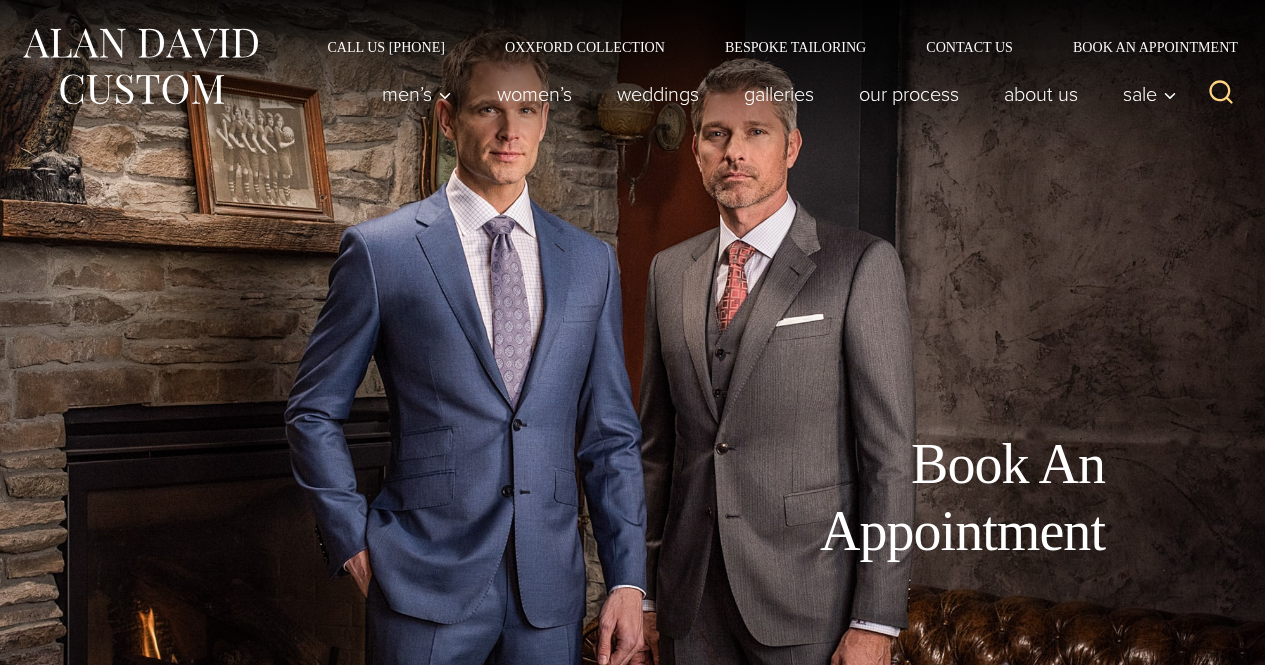 scroll, scrollTop: 3203, scrollLeft: 0, axis: vertical 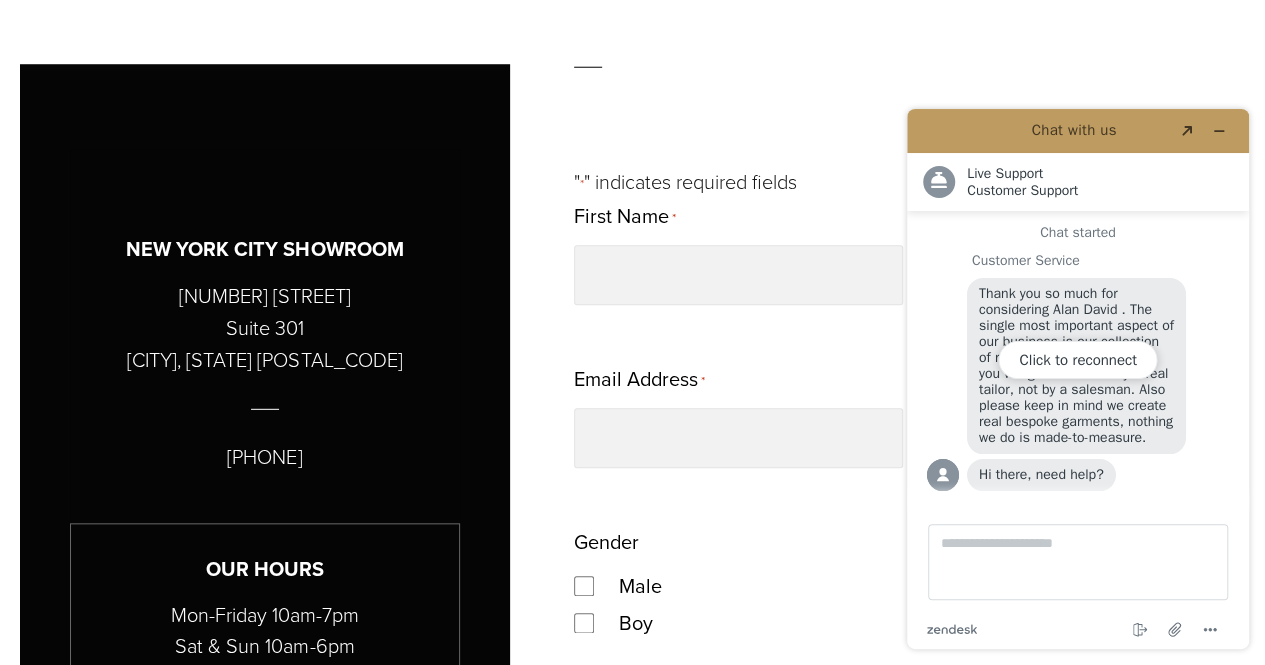 click on "Click to reconnect" at bounding box center [1078, 379] 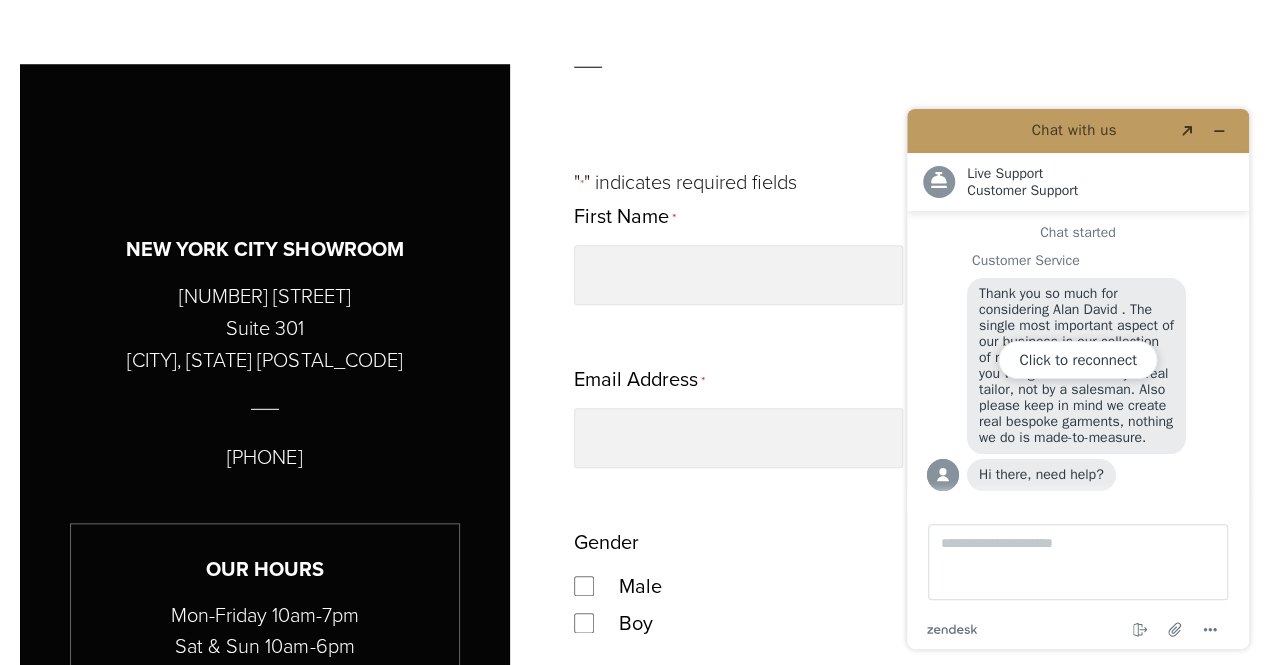 click on "Click to reconnect" at bounding box center [1078, 379] 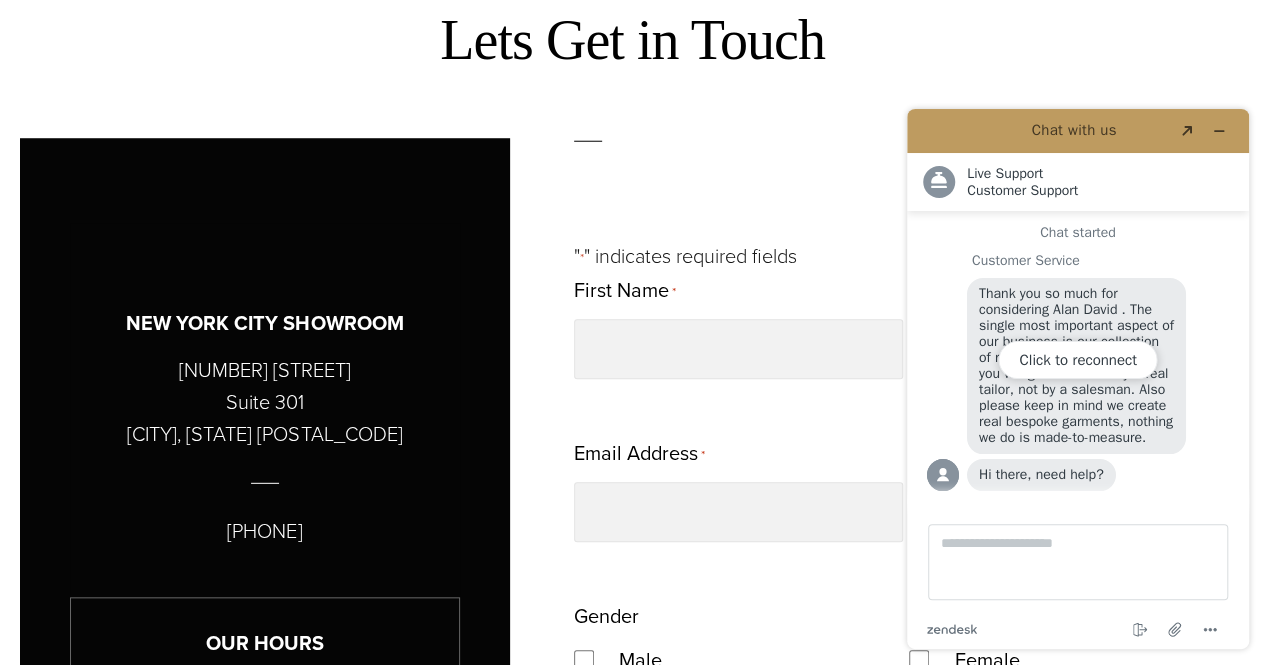 scroll, scrollTop: 720, scrollLeft: 0, axis: vertical 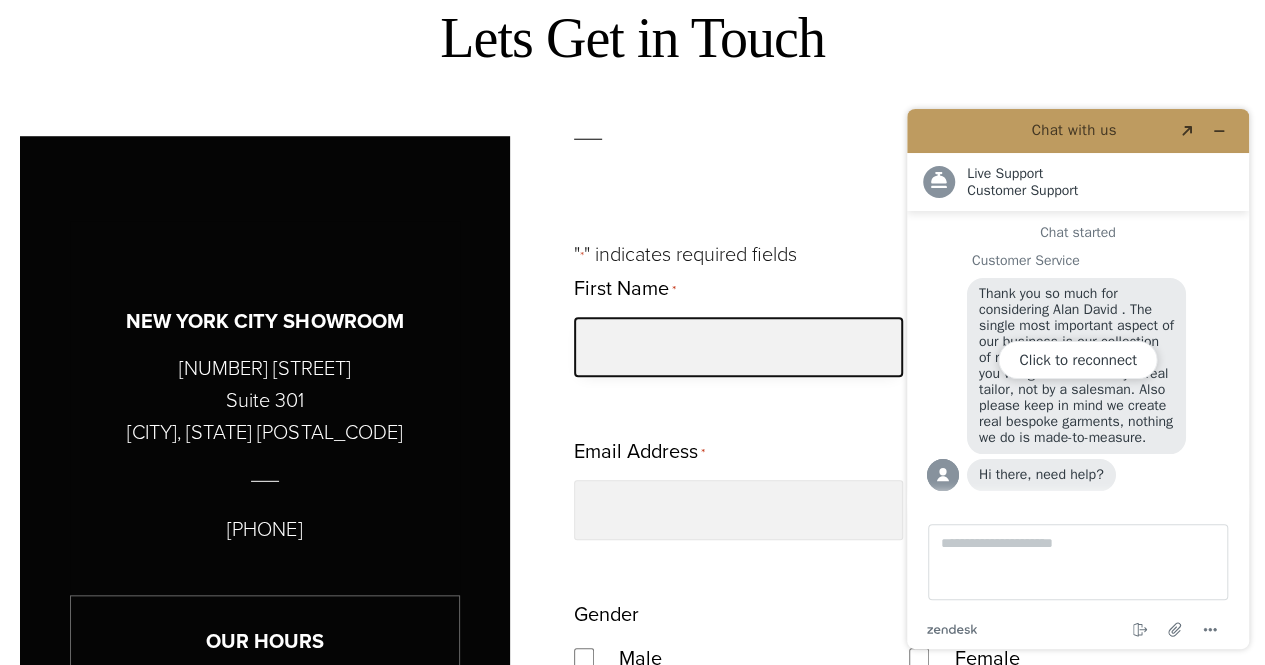 click on "First Name *" at bounding box center [738, 347] 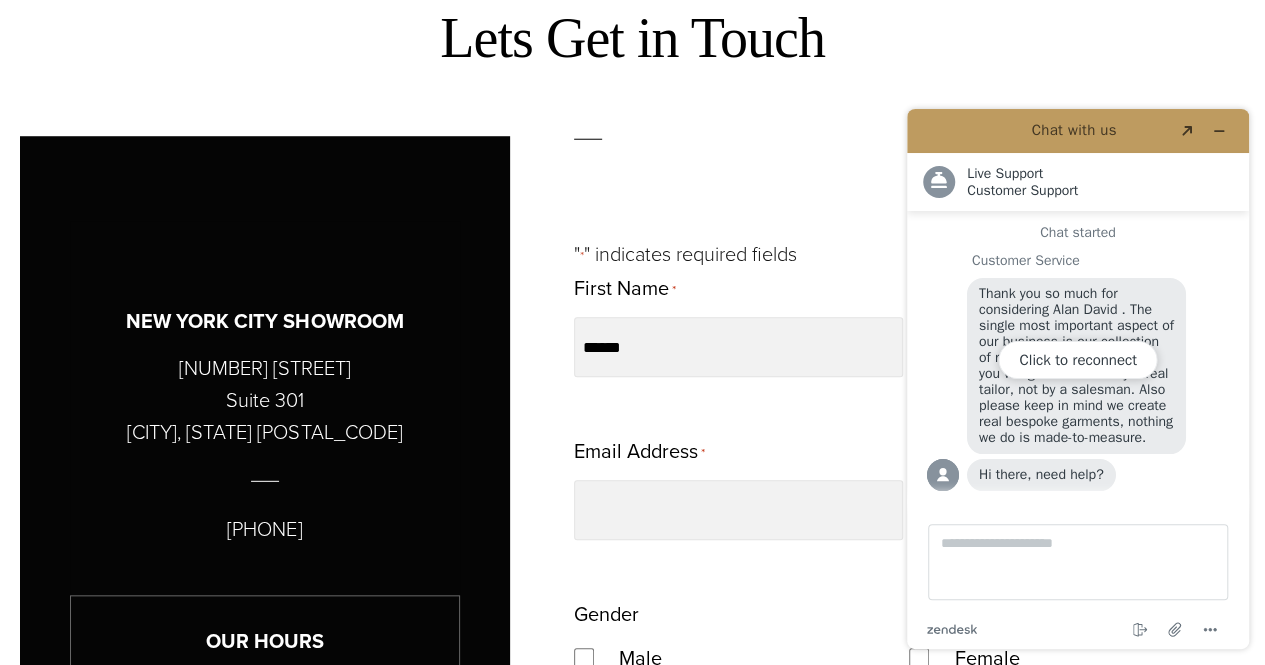 type on "*******" 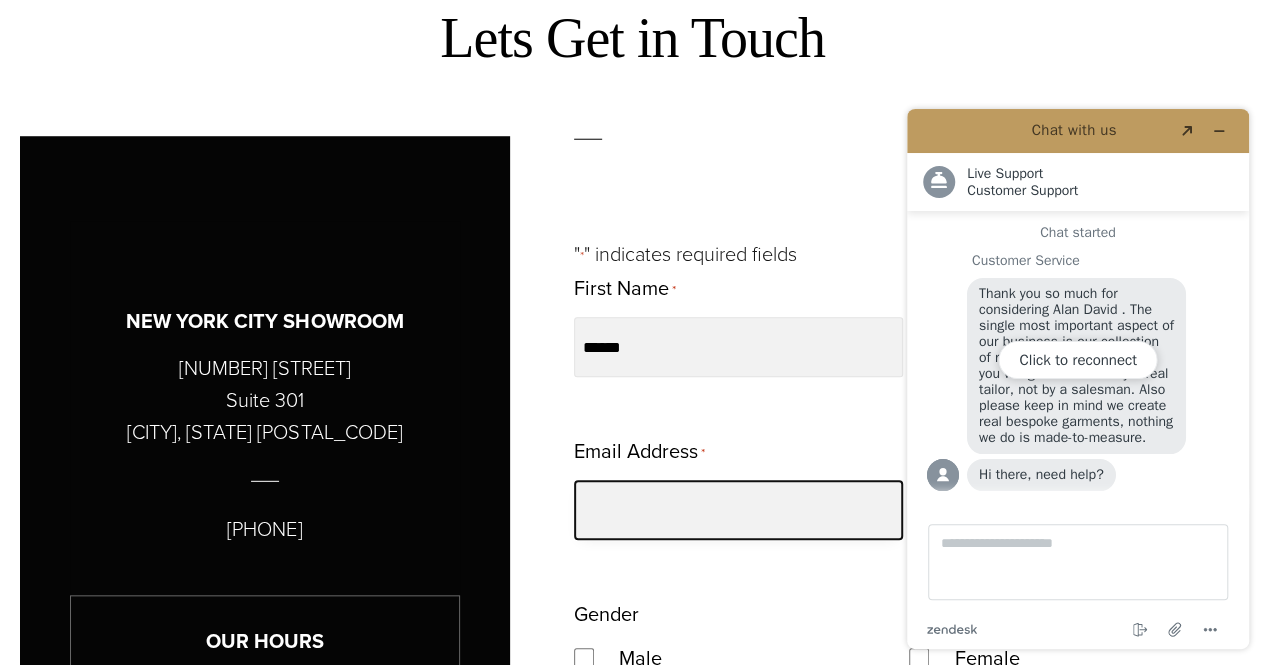 type on "**********" 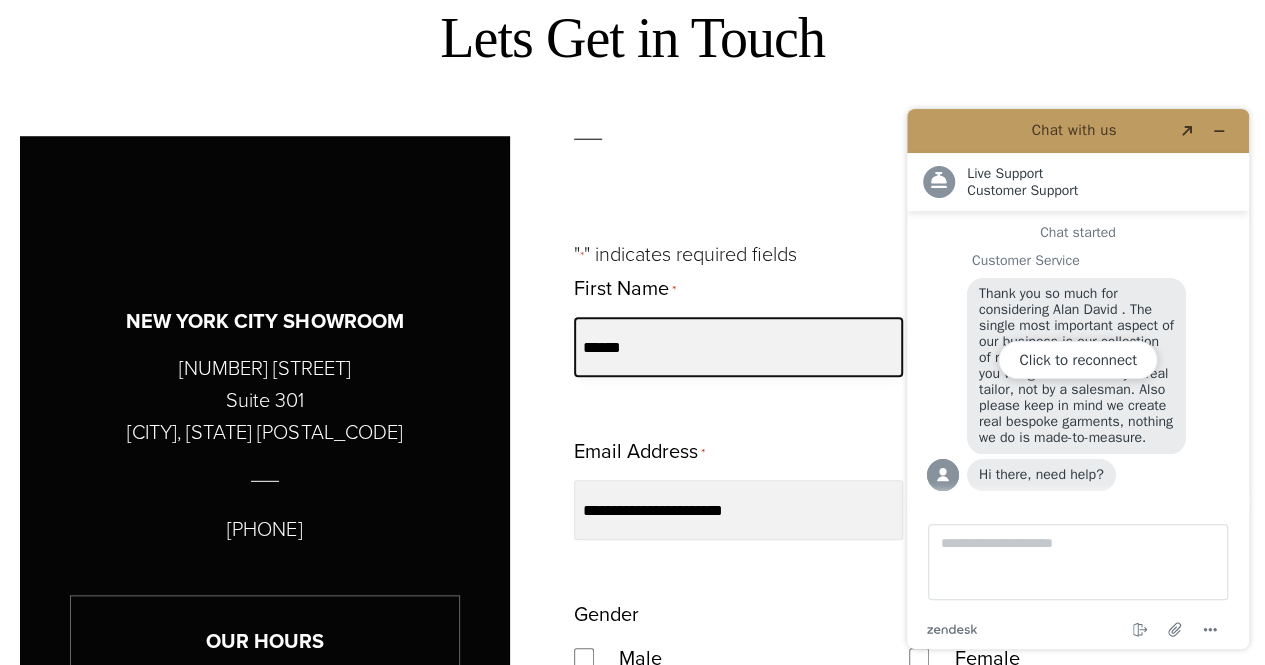 type on "**********" 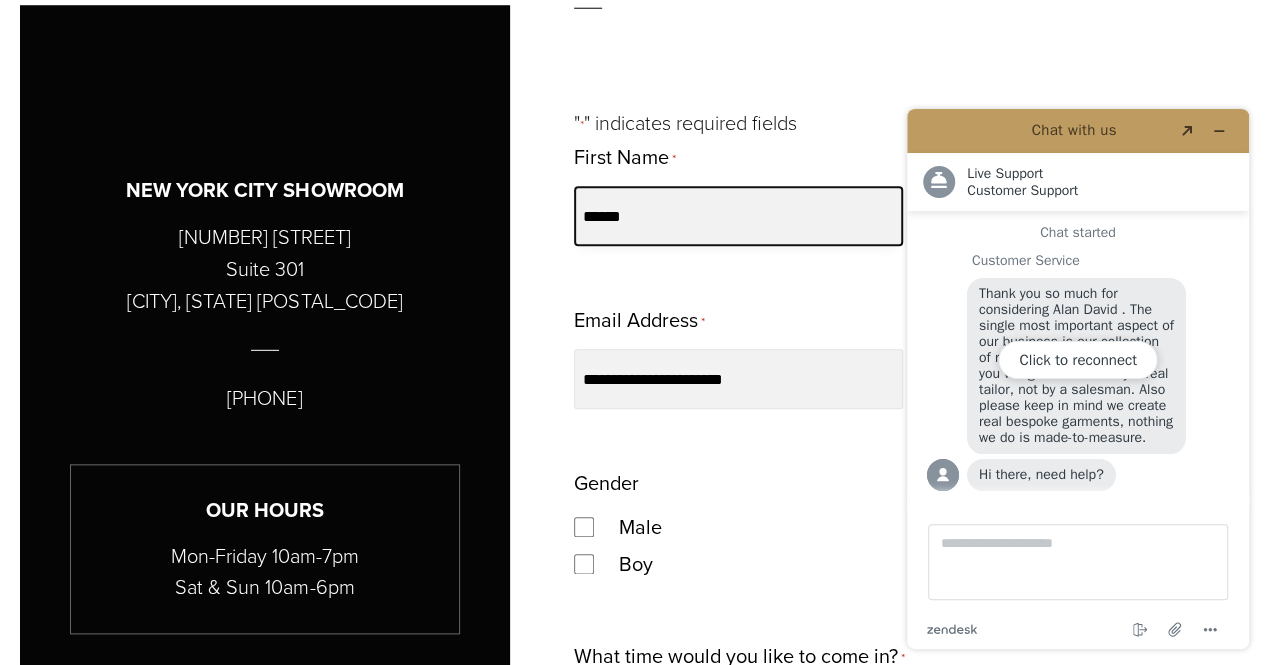scroll, scrollTop: 857, scrollLeft: 0, axis: vertical 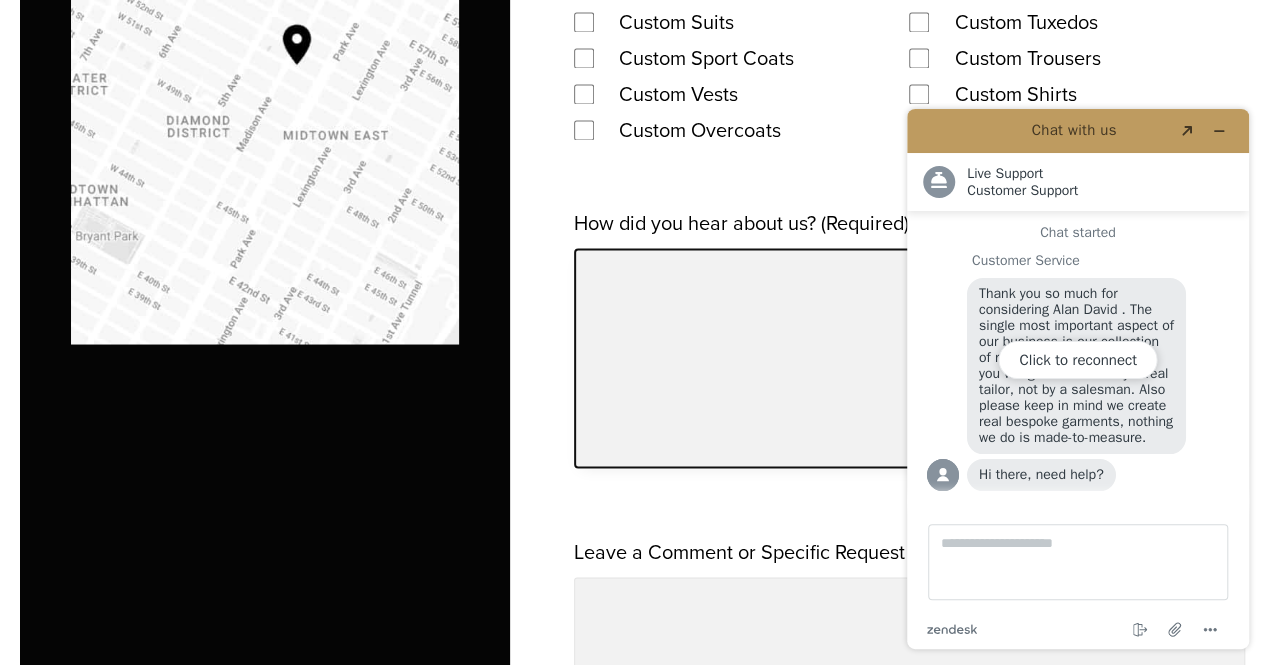 click on "How did you hear about us? (Required)" at bounding box center [909, 358] 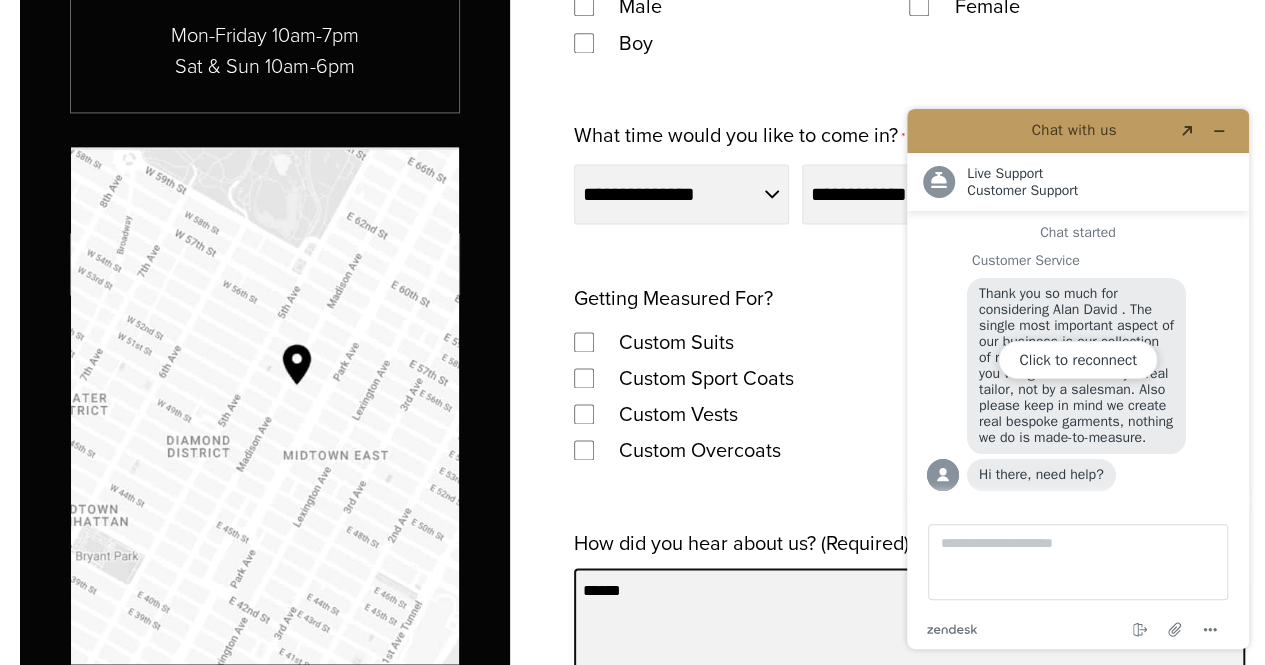 scroll, scrollTop: 1371, scrollLeft: 0, axis: vertical 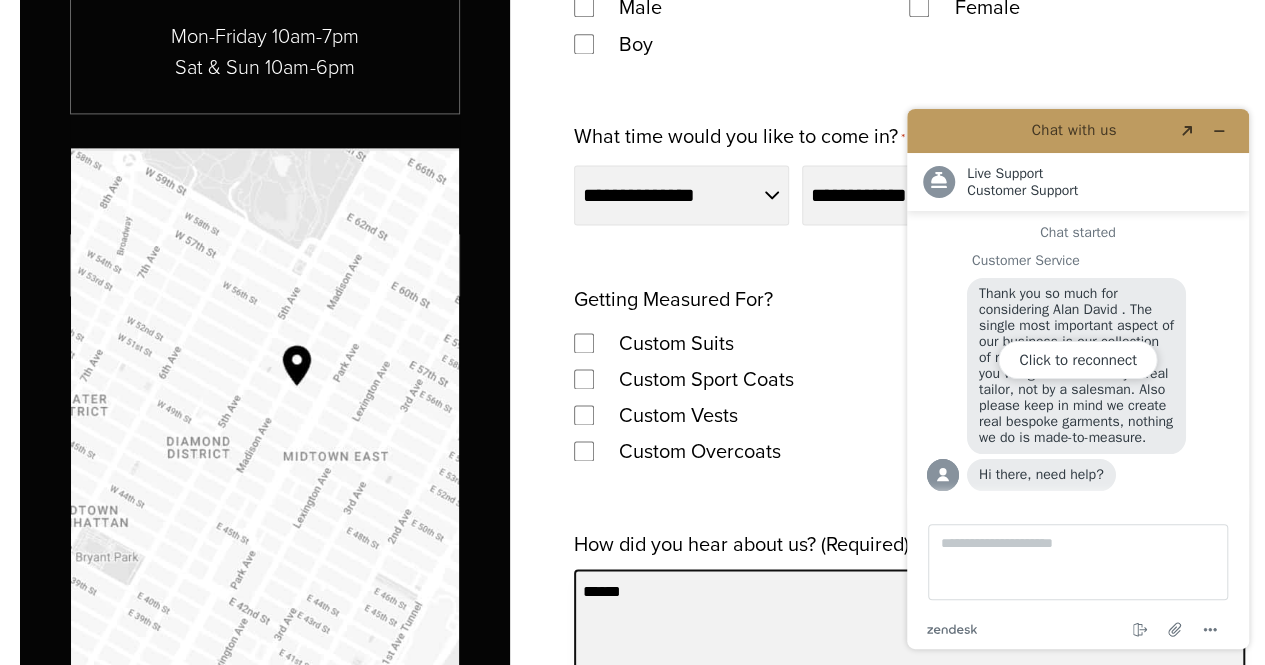 type on "******" 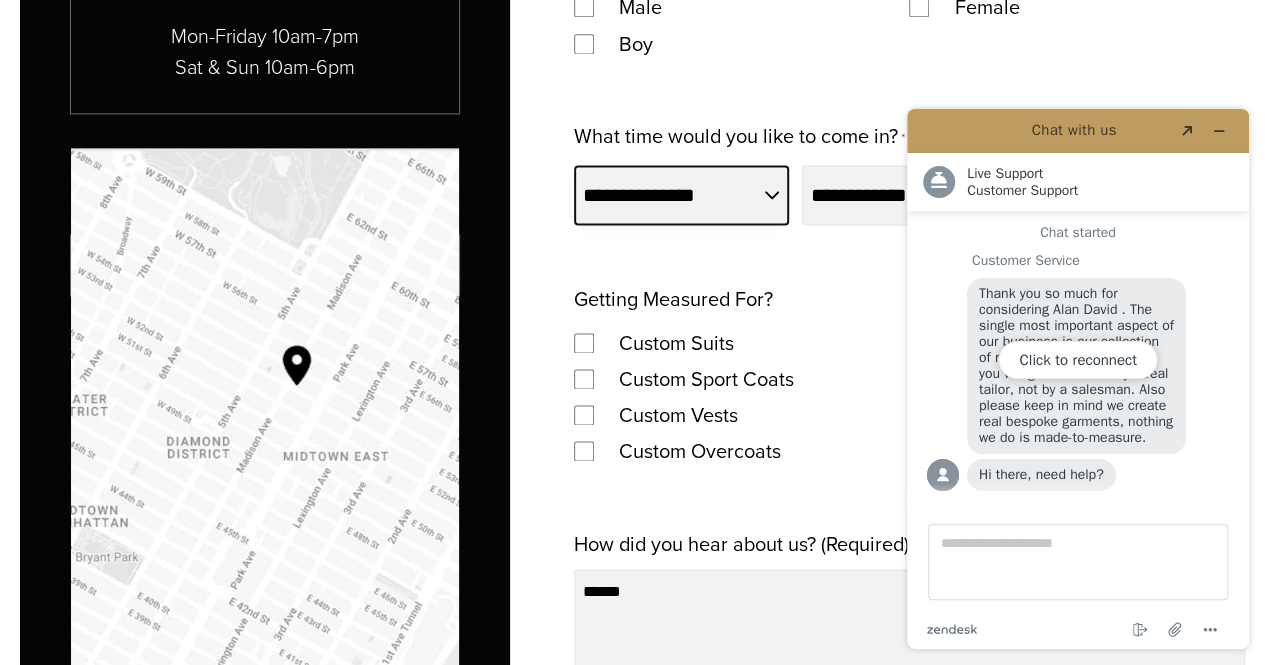 click on "**********" at bounding box center [681, 195] 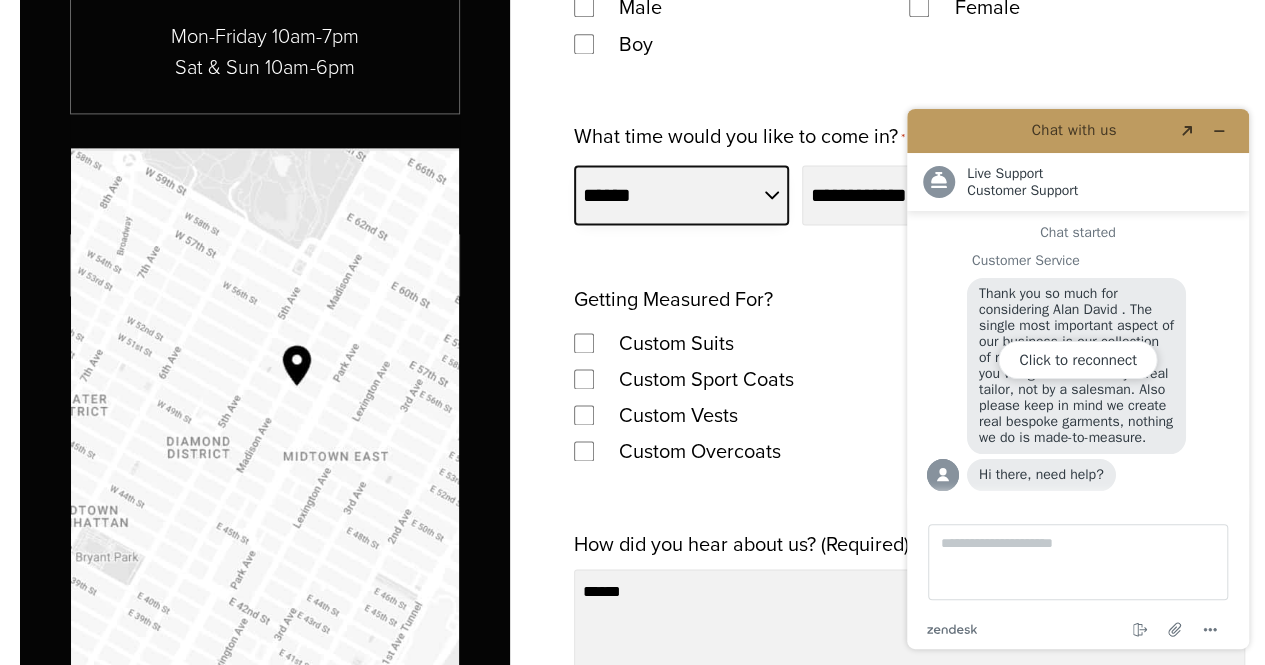 click on "**********" at bounding box center (681, 195) 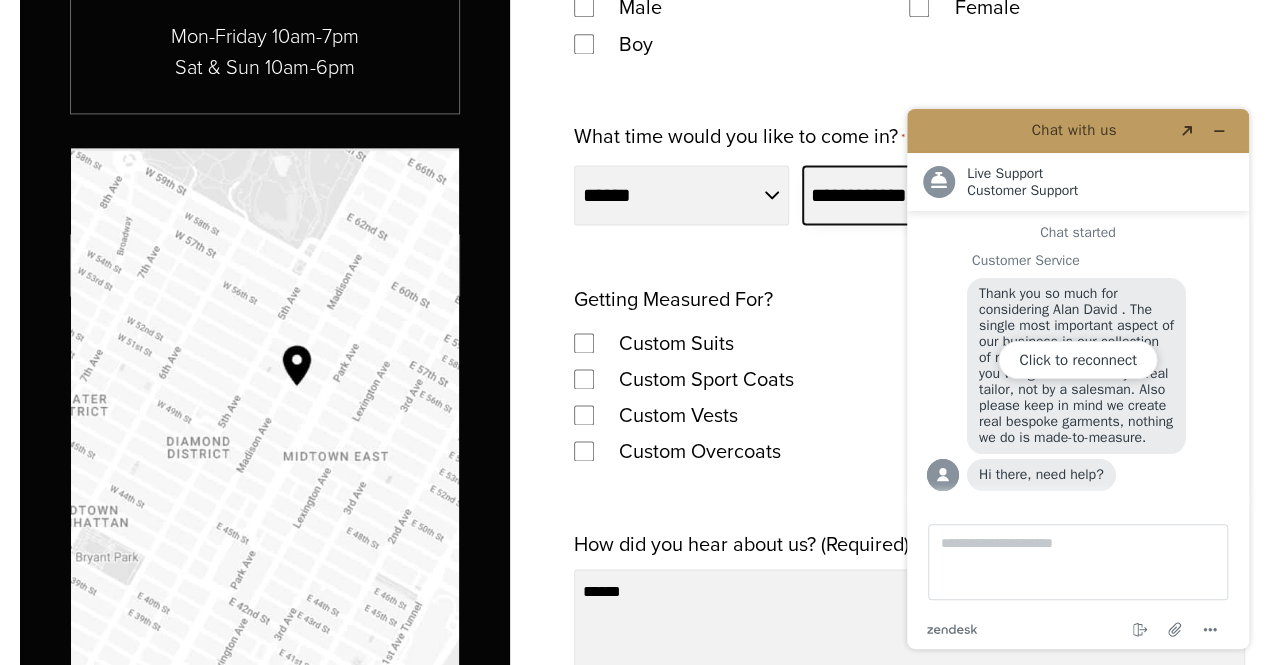 click on "**********" at bounding box center [909, 195] 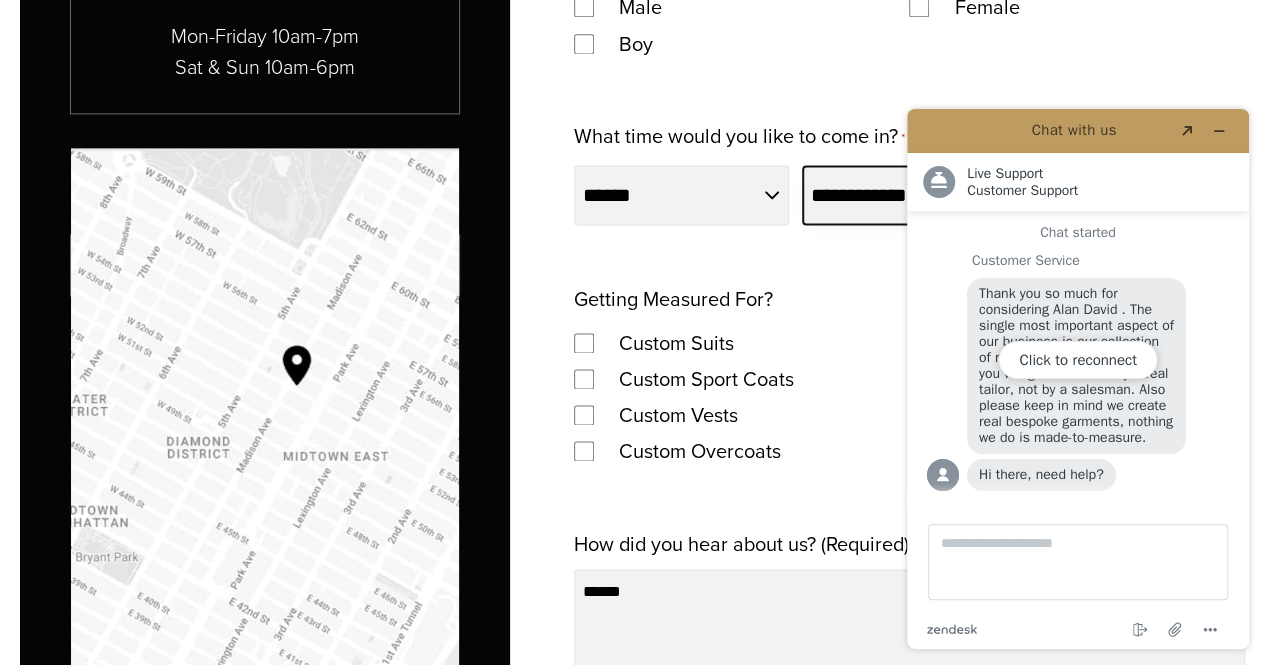 select on "*" 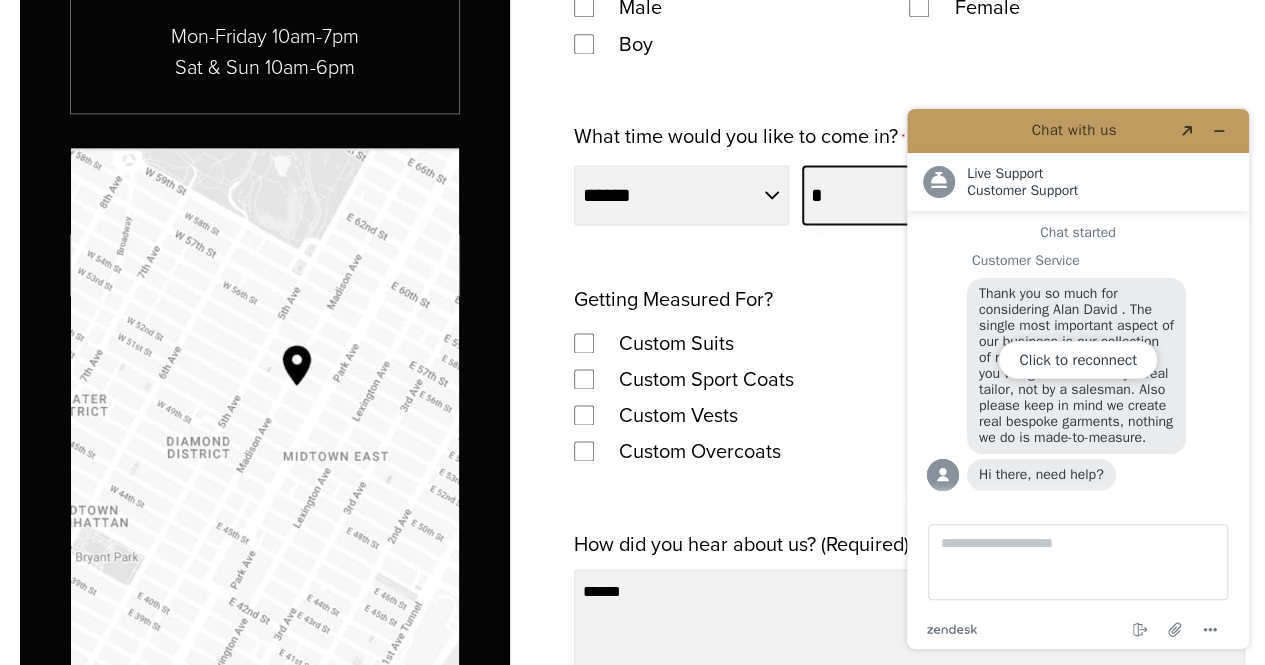 click on "**********" at bounding box center (909, 195) 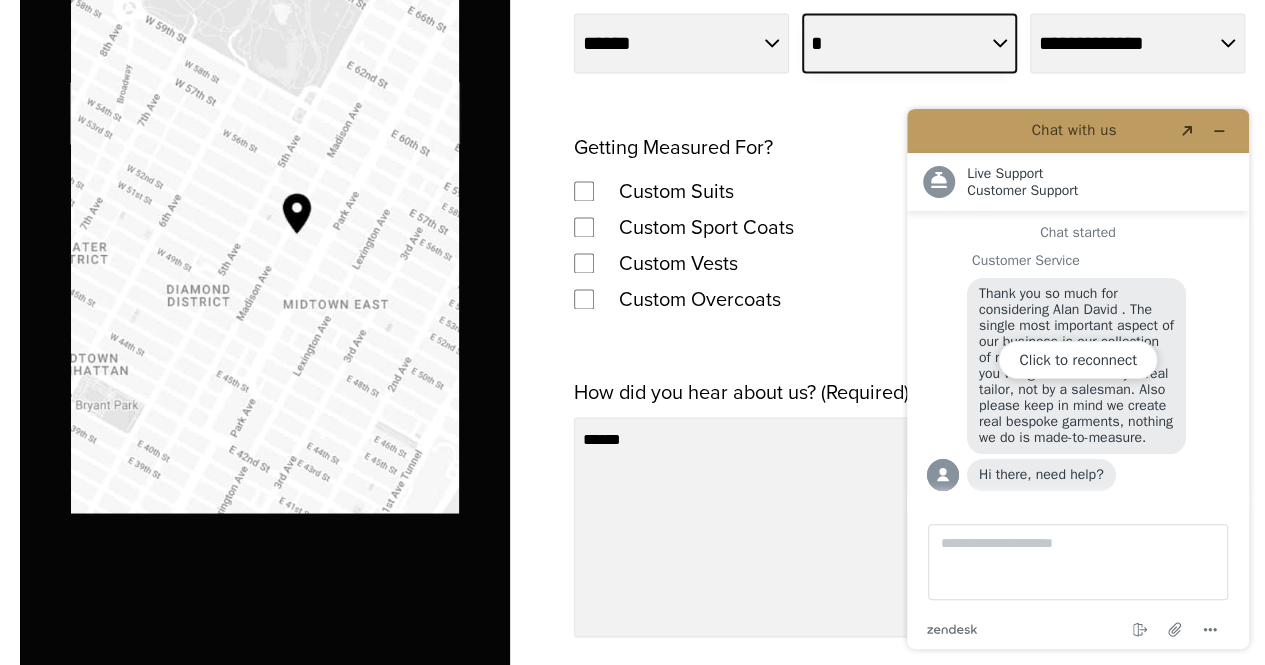 scroll, scrollTop: 1524, scrollLeft: 0, axis: vertical 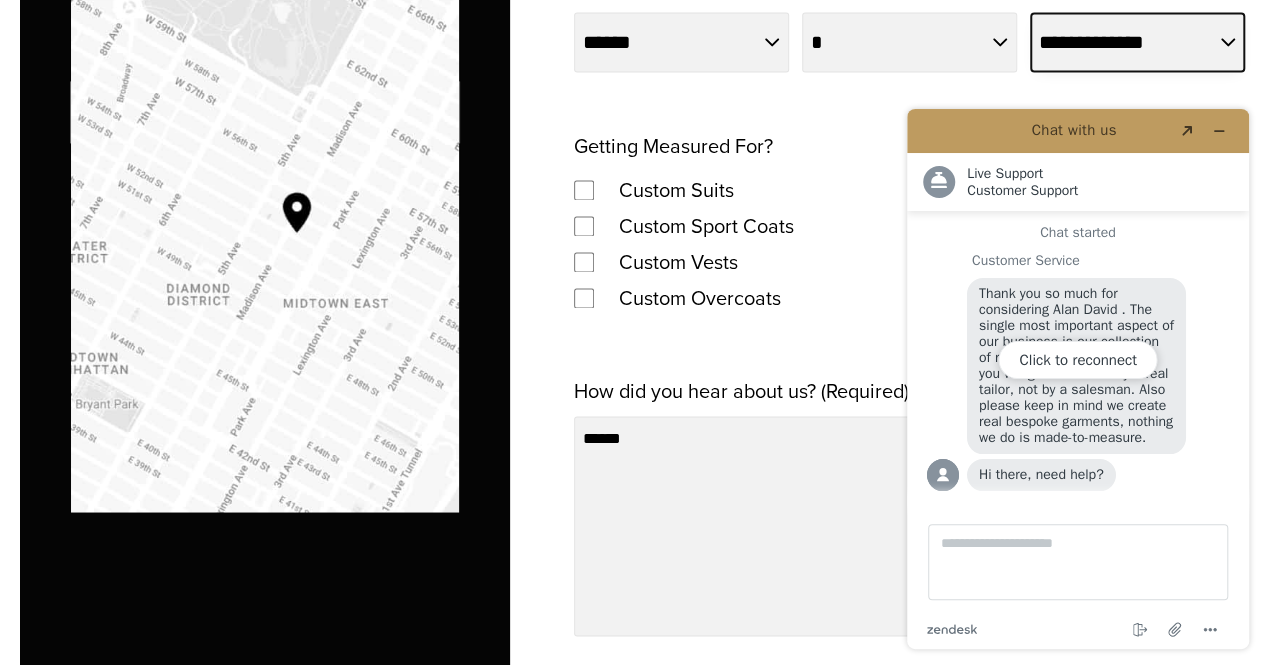 click on "**********" at bounding box center (1137, 42) 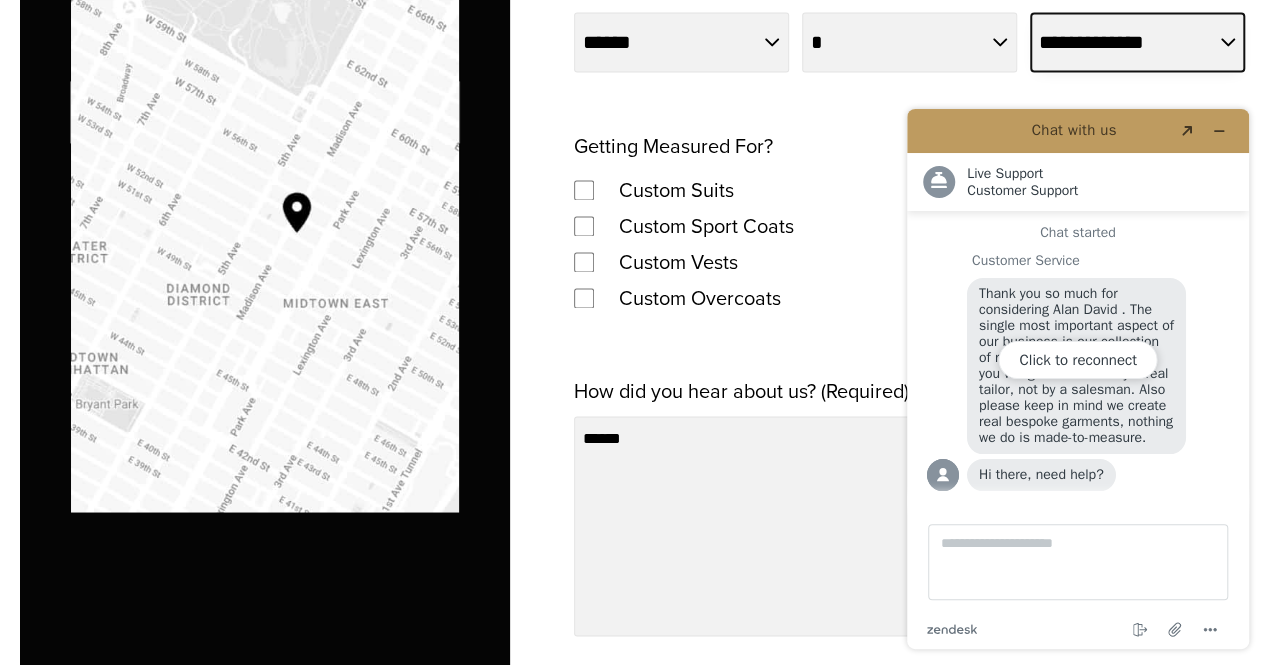 select on "*******" 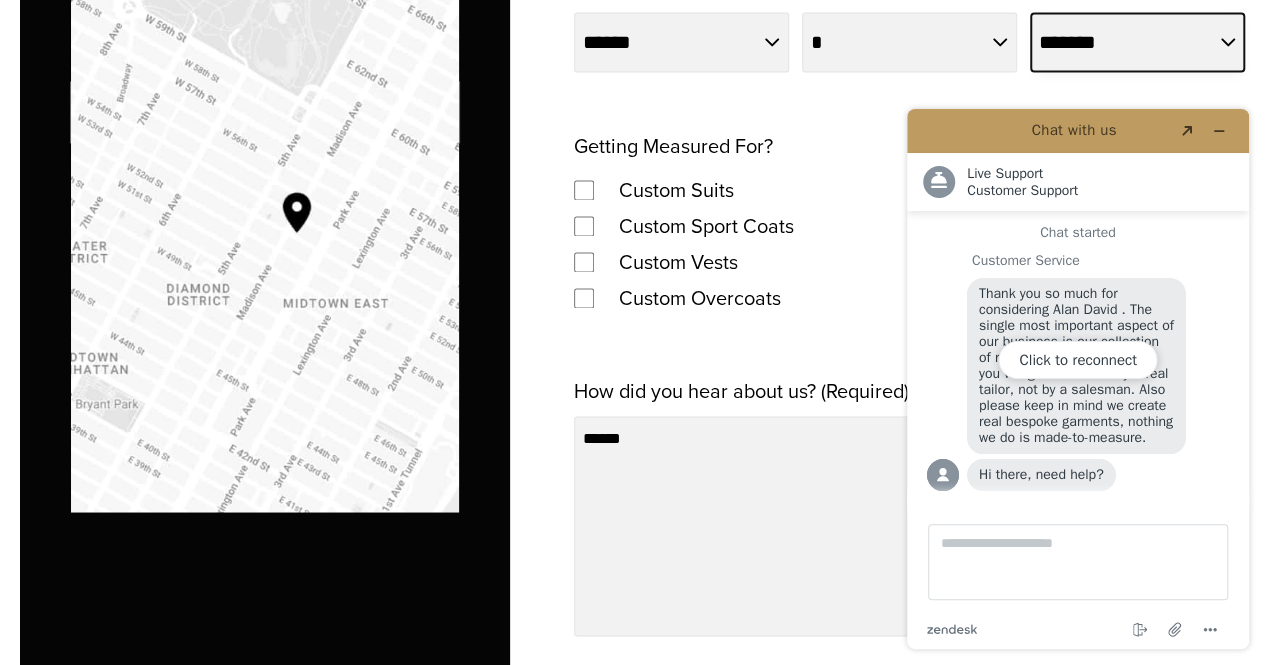 click on "**********" at bounding box center [1137, 42] 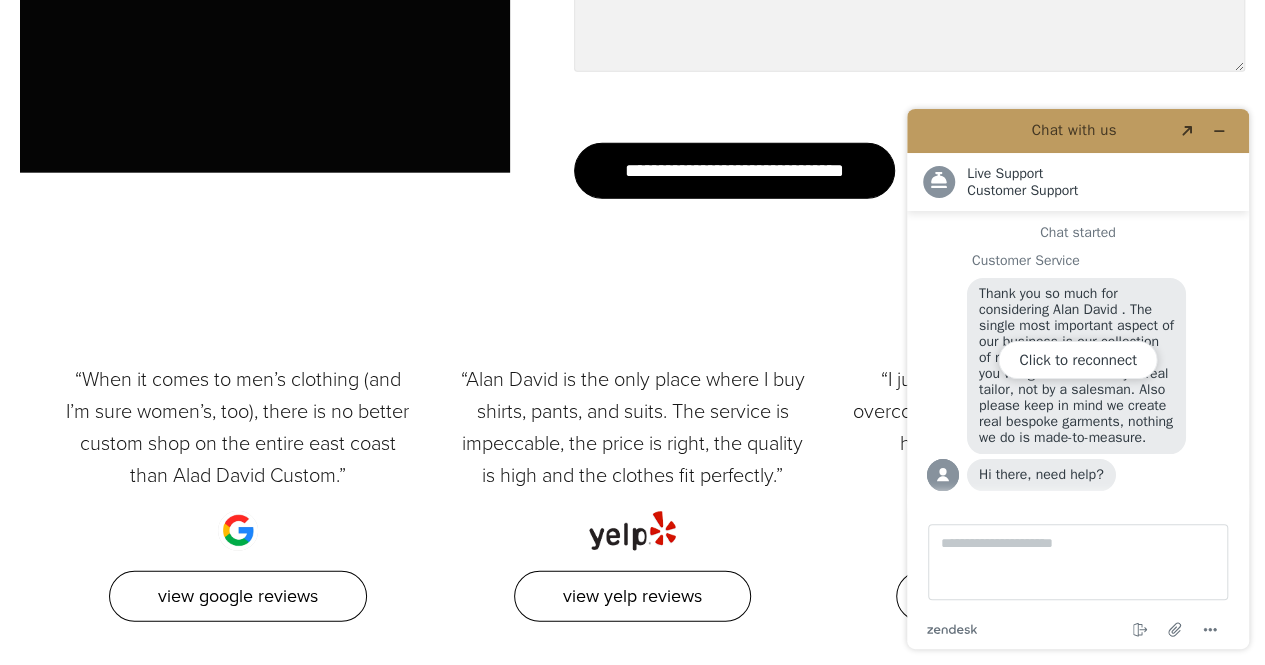 scroll, scrollTop: 2416, scrollLeft: 0, axis: vertical 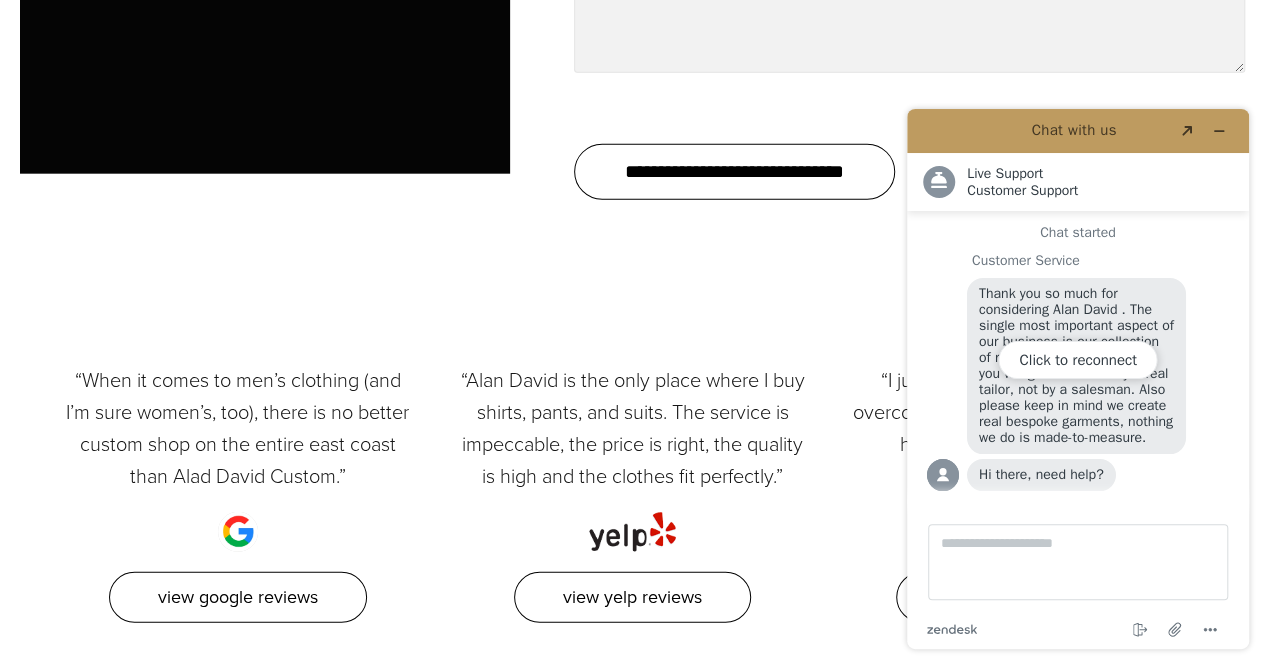 click on "**********" at bounding box center (734, 172) 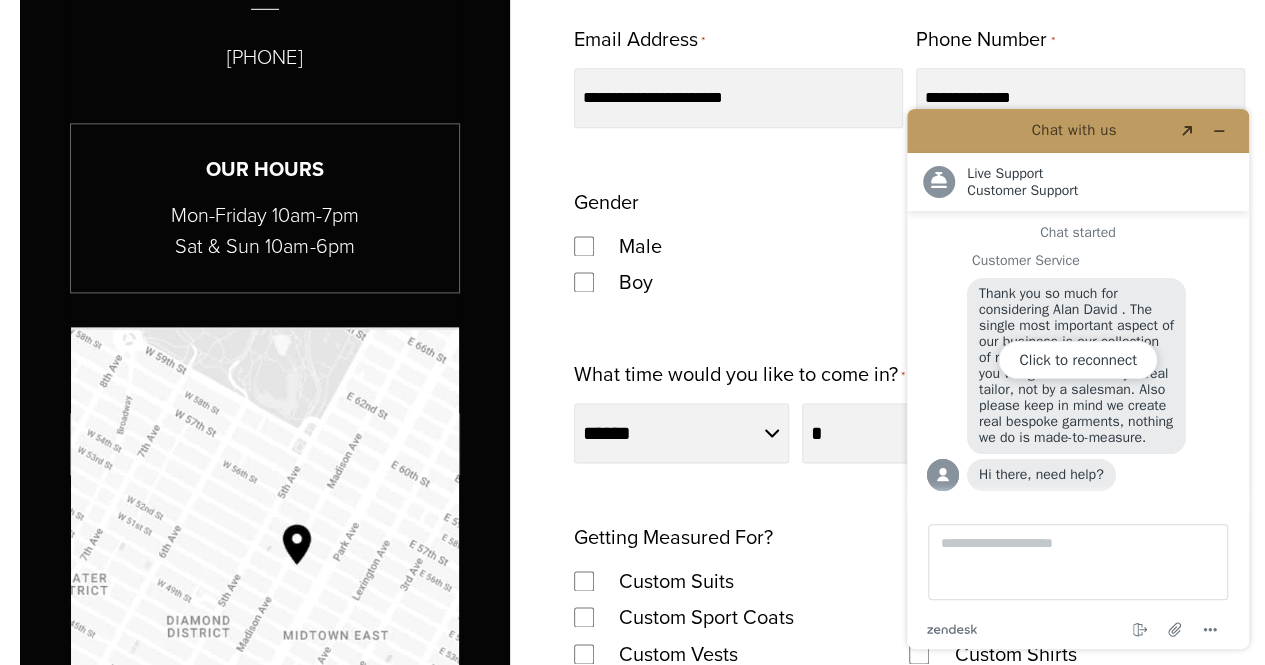 scroll, scrollTop: 1194, scrollLeft: 0, axis: vertical 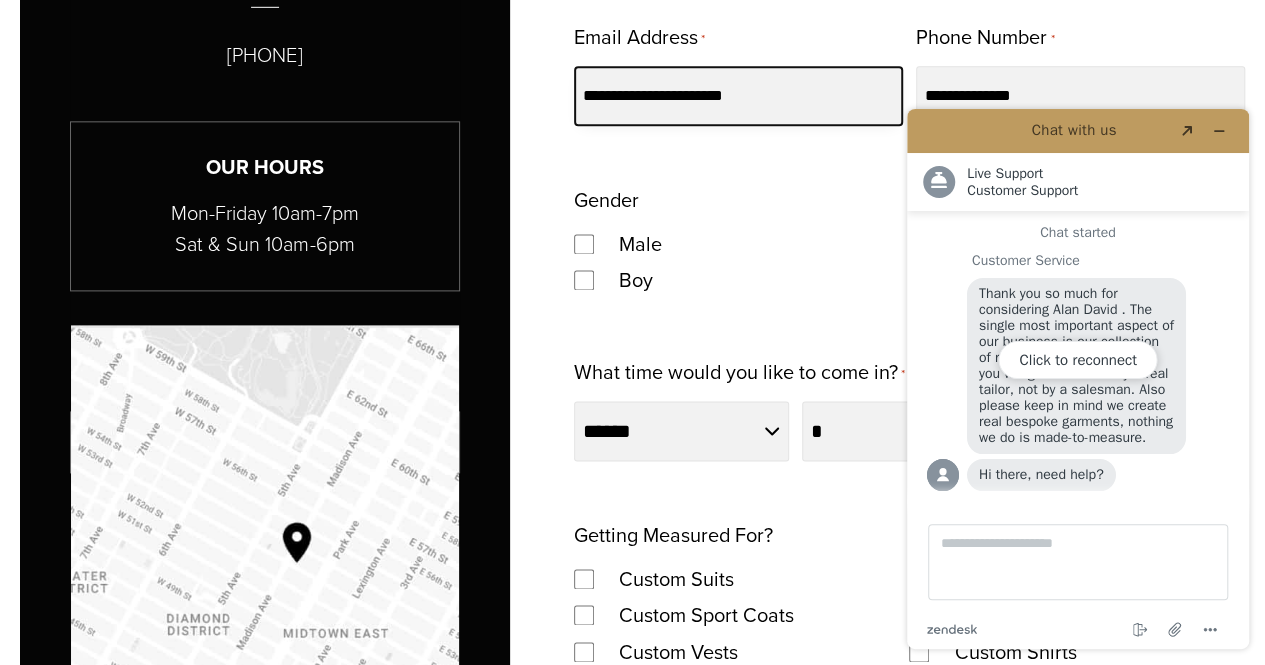 click on "**********" at bounding box center (738, 96) 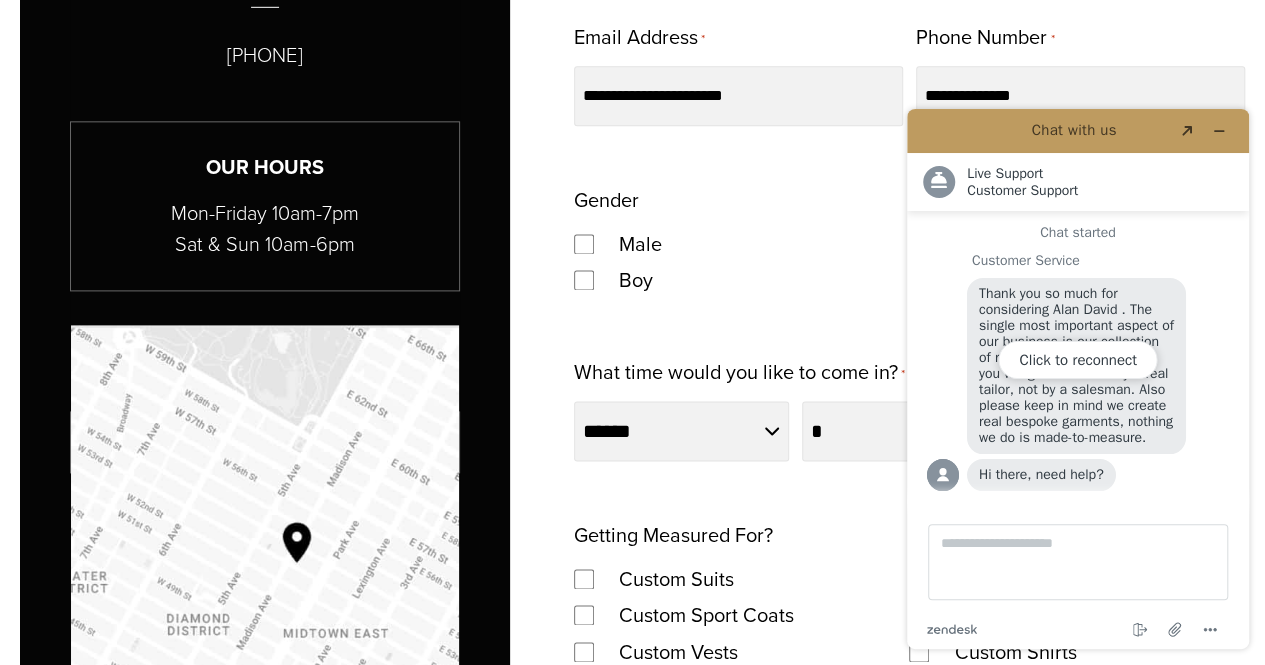 click on "Chat with us Created with Sketch. .cls-1{fill:#fff;} Live Support Customer Support Customer Support Chat started Customer Service Thank you so much for considering Alan David . The single most important aspect of our business is our collection of real bespoke tailors. Here you will get measured by a real tailor, not by a salesman. Also please keep in mind we create real bespoke garments, nothing we do is made-to-measure.  Hi there, need help? Type a message here... zendesk .cls-1{fill:#03363d;} End chat Attach file Options Click to reconnect" at bounding box center [1078, 379] 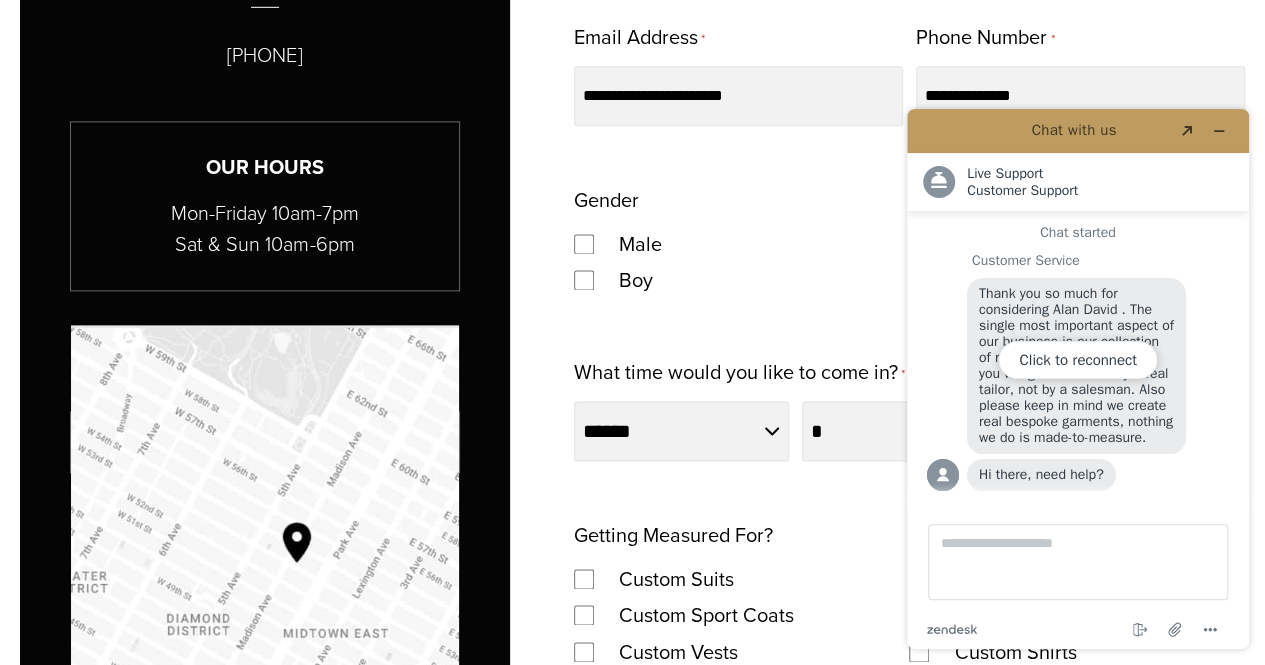 click on "Chat with us Created with Sketch. .cls-1{fill:#fff;} Live Support Customer Support Customer Support Chat started Customer Service Thank you so much for considering Alan David . The single most important aspect of our business is our collection of real bespoke tailors. Here you will get measured by a real tailor, not by a salesman. Also please keep in mind we create real bespoke garments, nothing we do is made-to-measure.  Hi there, need help? Type a message here... zendesk .cls-1{fill:#03363d;} End chat Attach file Options Click to reconnect" at bounding box center (1078, 379) 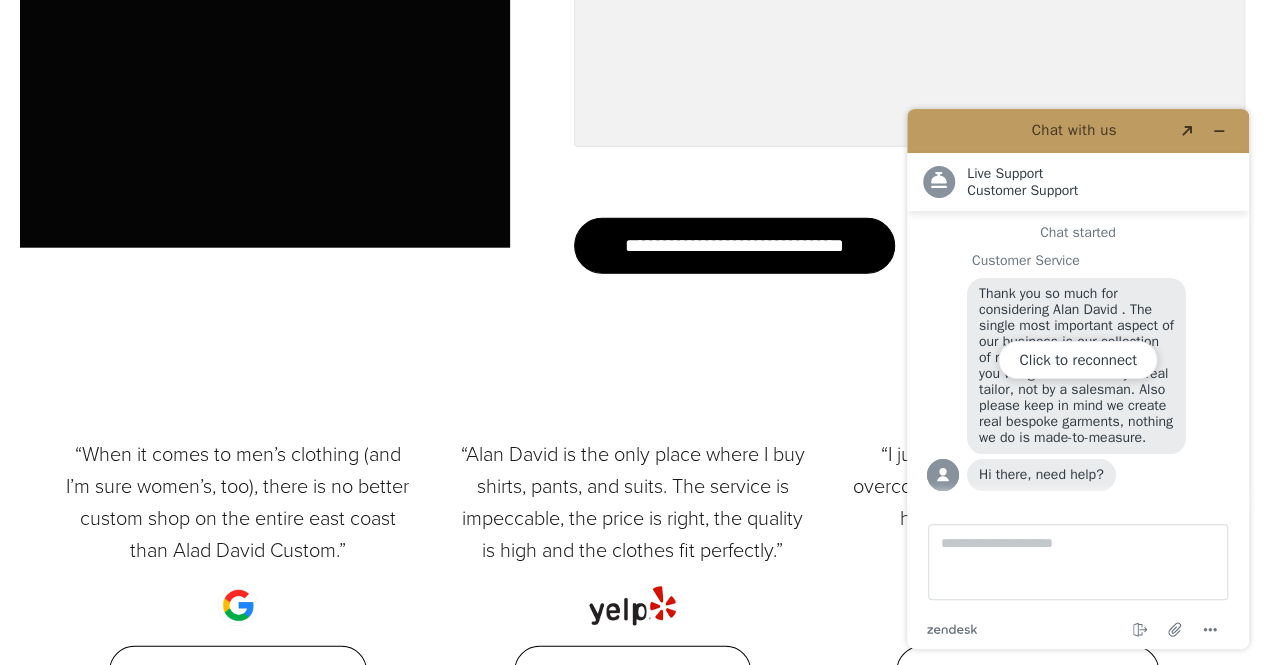 scroll, scrollTop: 2404, scrollLeft: 0, axis: vertical 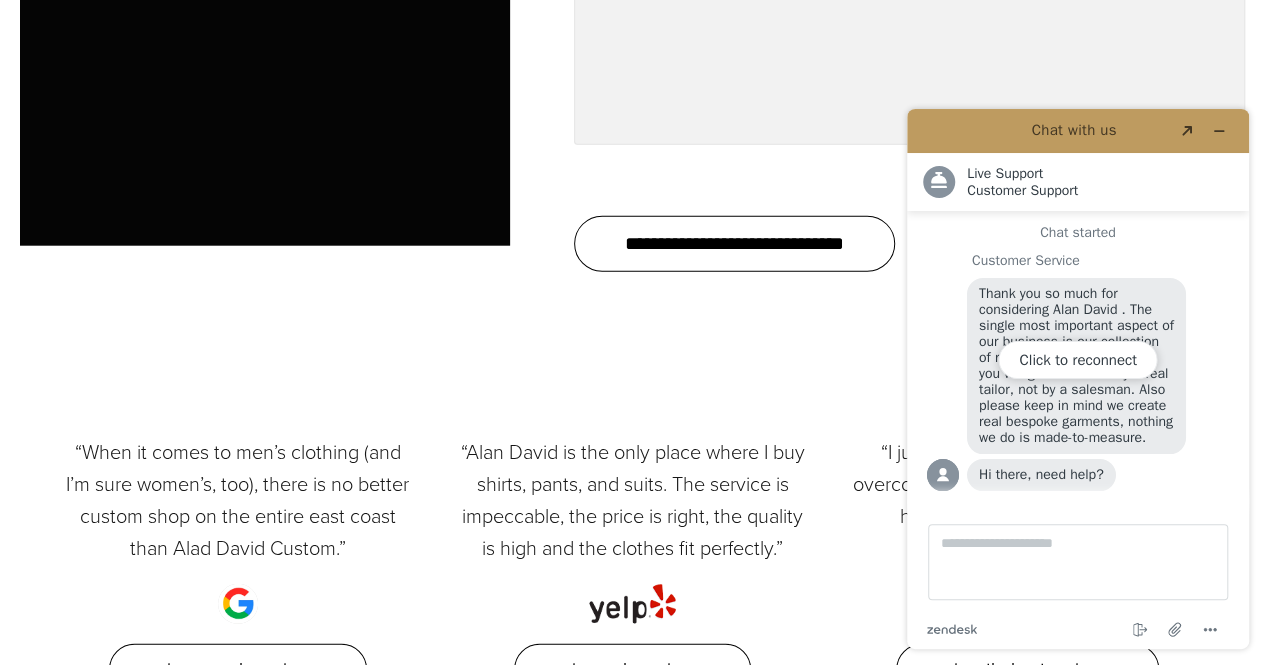 click on "**********" at bounding box center (734, 244) 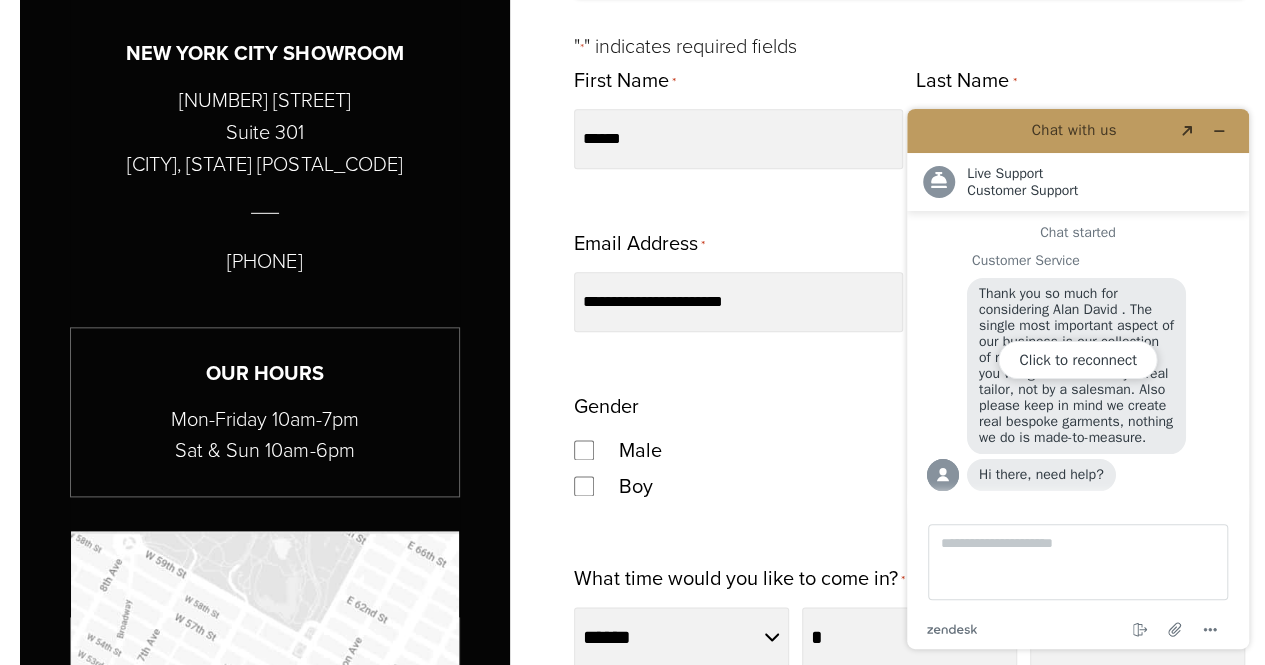 scroll, scrollTop: 990, scrollLeft: 0, axis: vertical 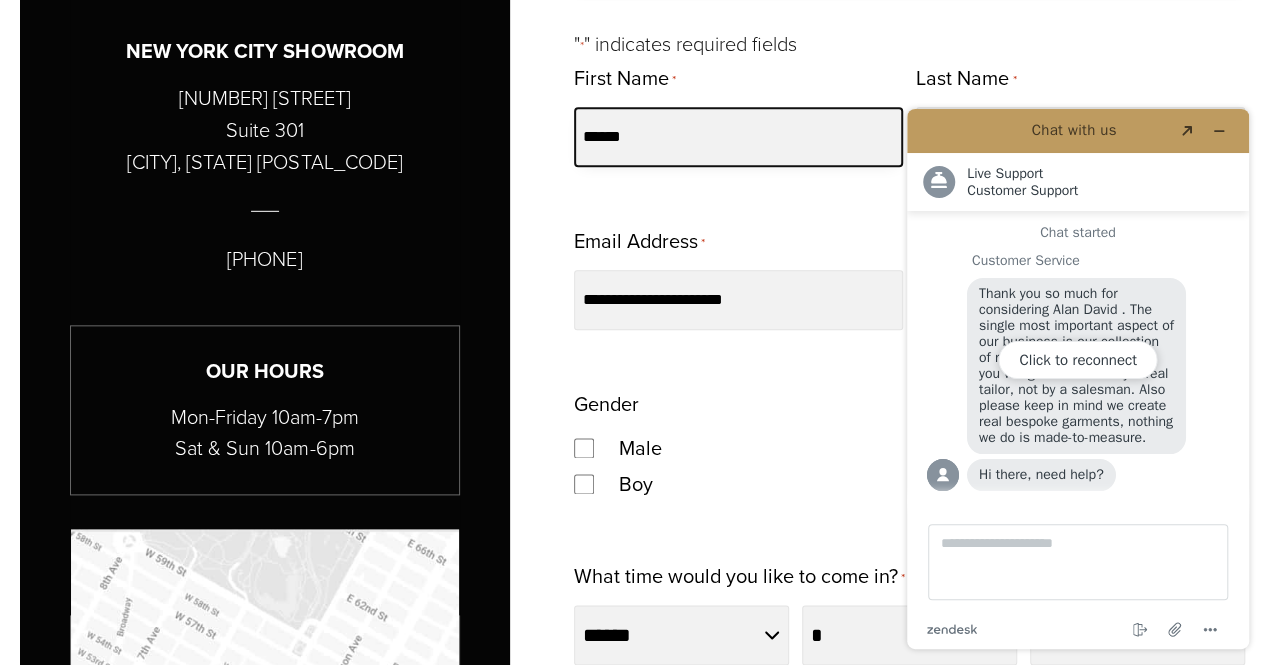 click on "******" at bounding box center (738, 137) 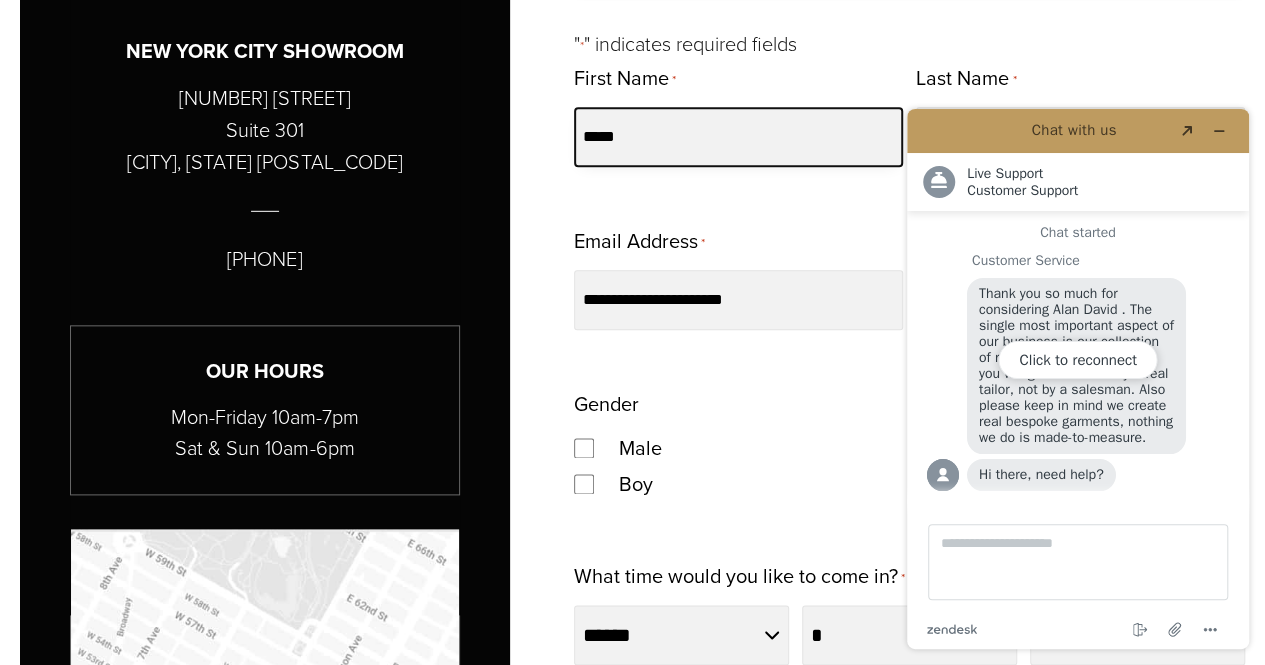 type on "******" 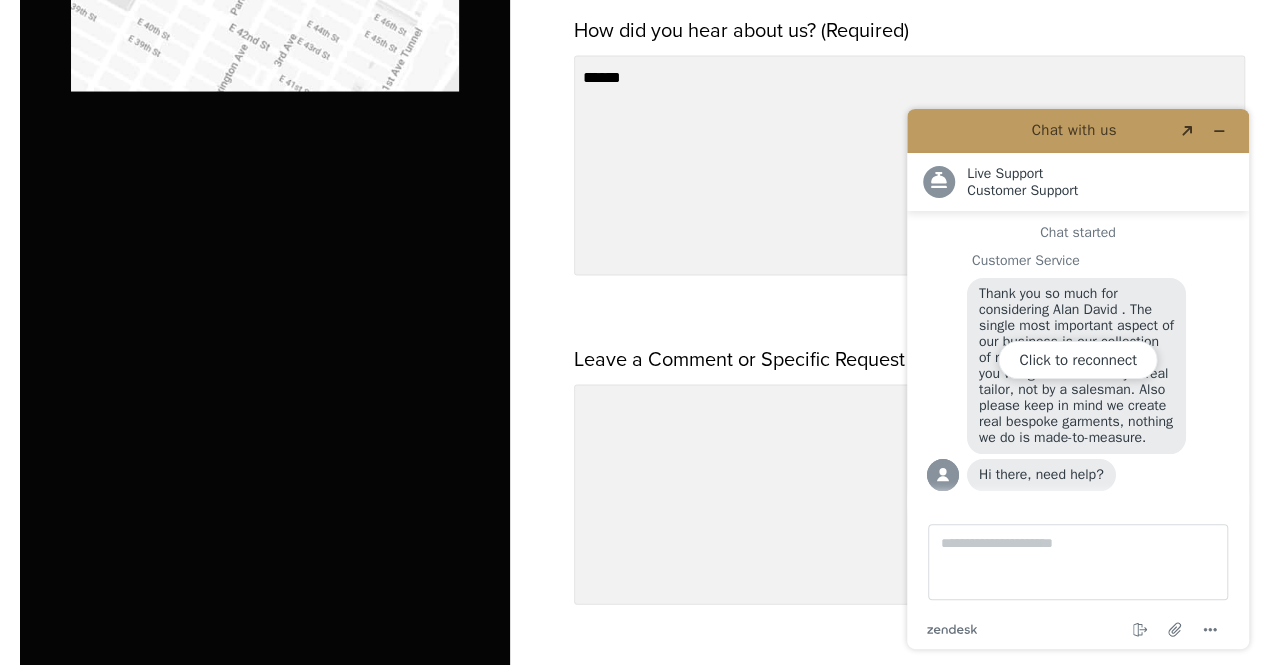 scroll, scrollTop: 1944, scrollLeft: 0, axis: vertical 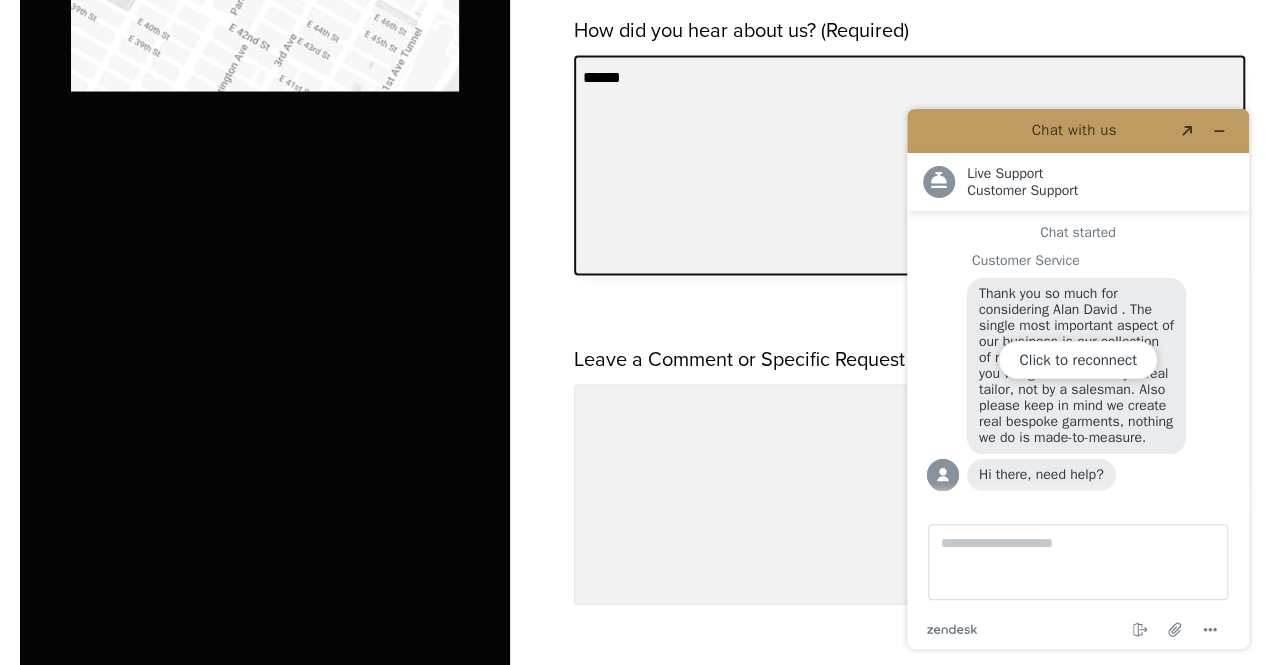 click on "******" at bounding box center (909, 166) 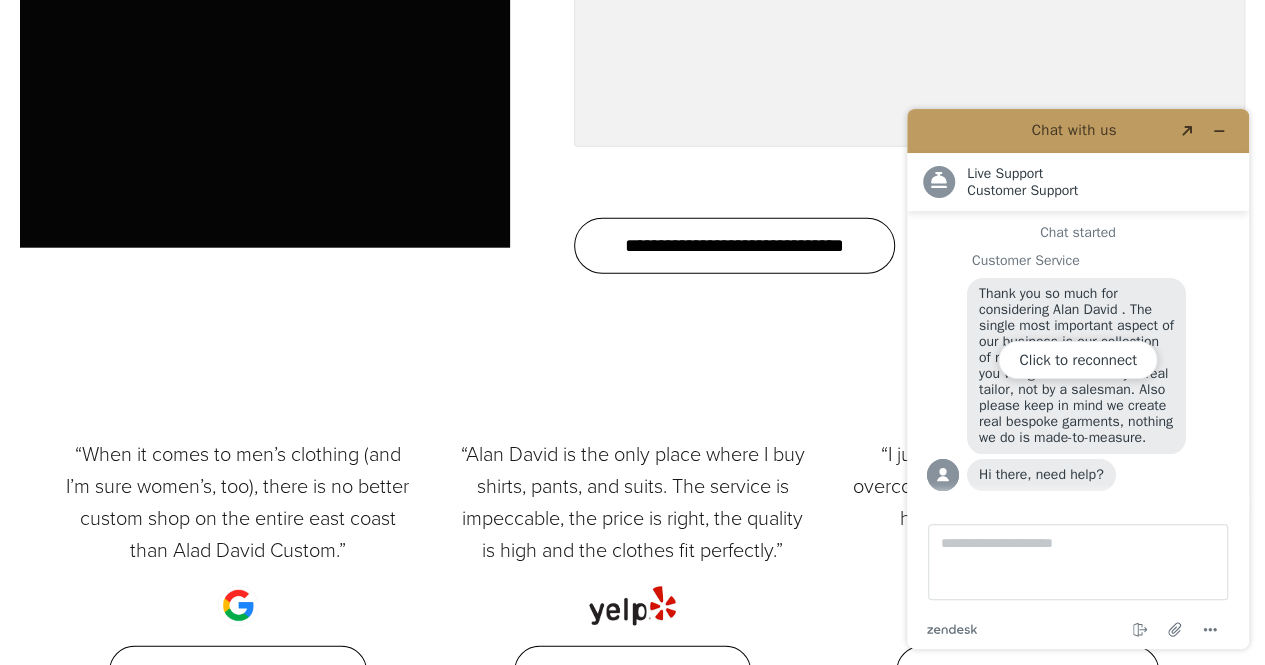 scroll, scrollTop: 2402, scrollLeft: 0, axis: vertical 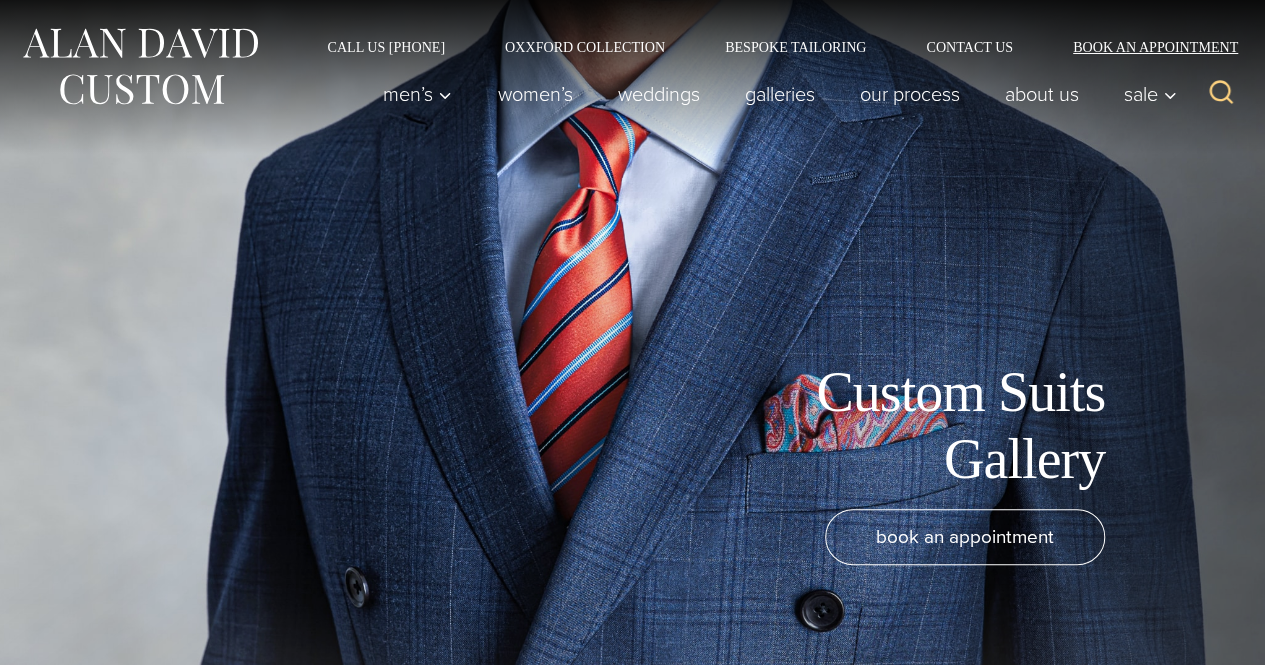 click on "Book an Appointment" at bounding box center [1144, 47] 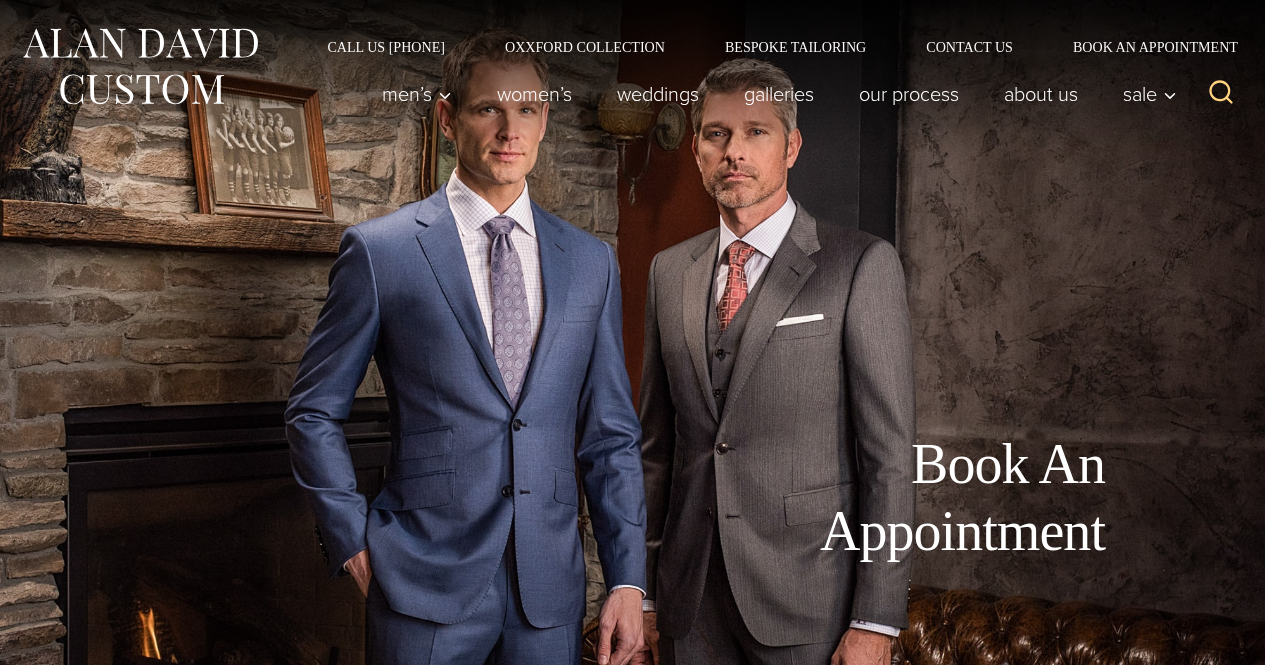 scroll, scrollTop: 0, scrollLeft: 0, axis: both 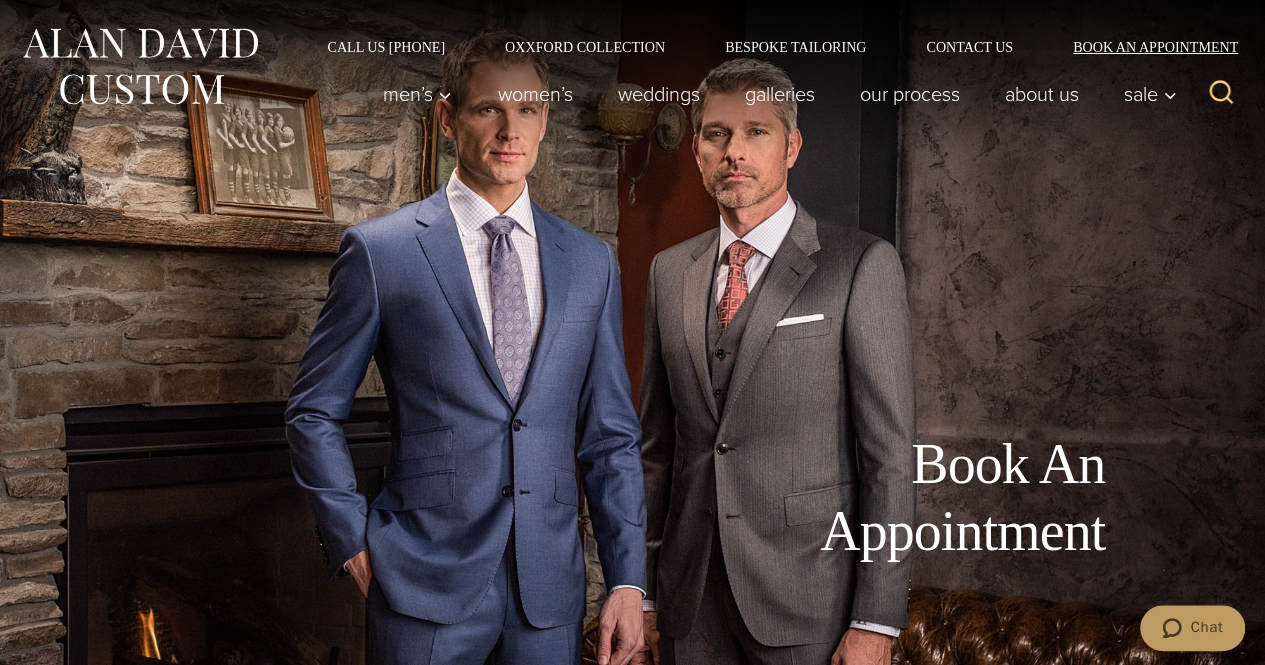 click on "Book an Appointment" at bounding box center (1144, 47) 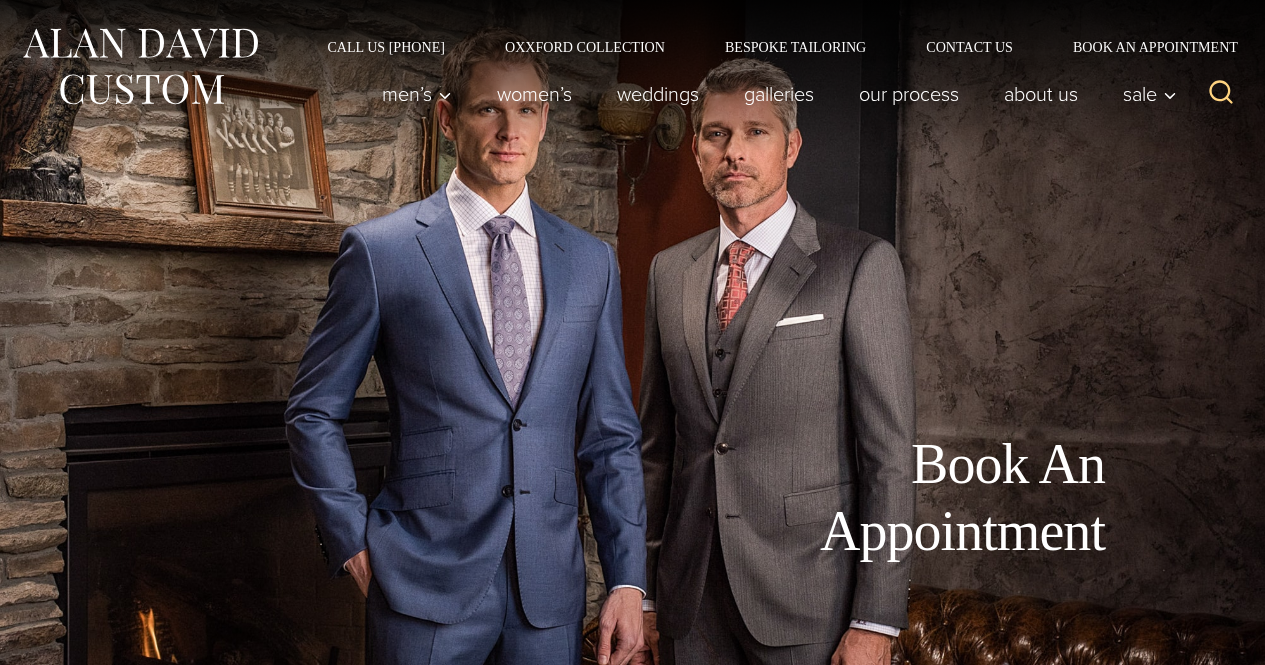 scroll, scrollTop: 0, scrollLeft: 0, axis: both 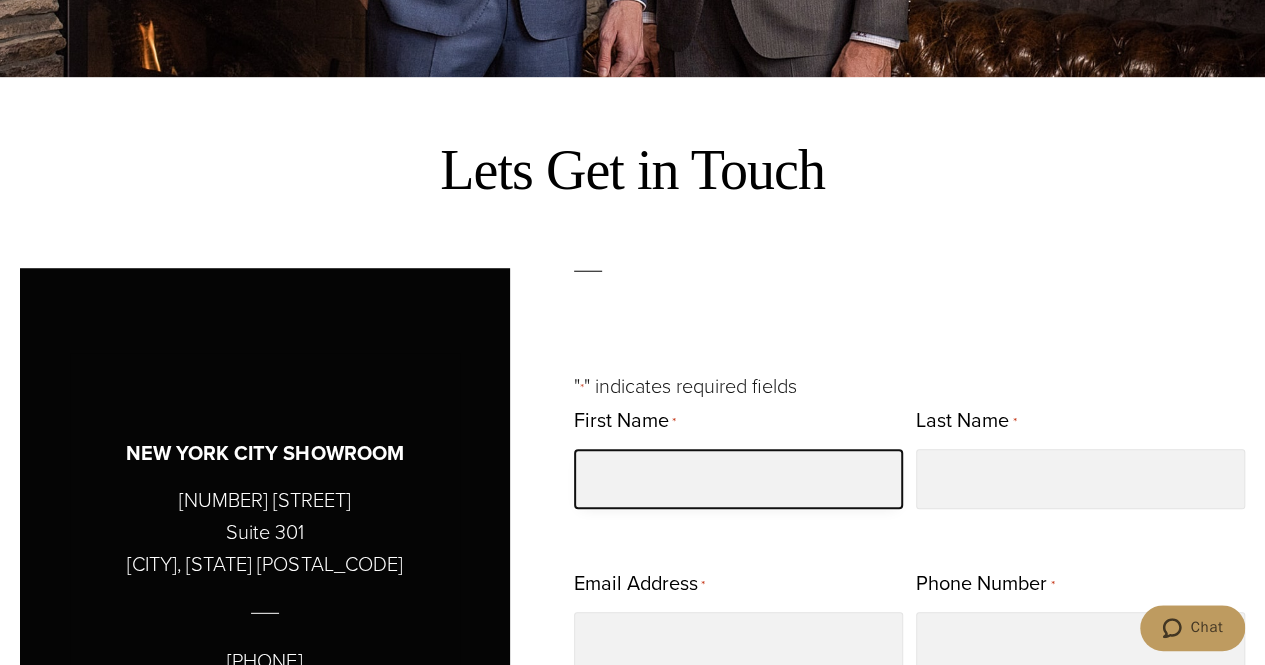 click on "First Name *" at bounding box center (738, 479) 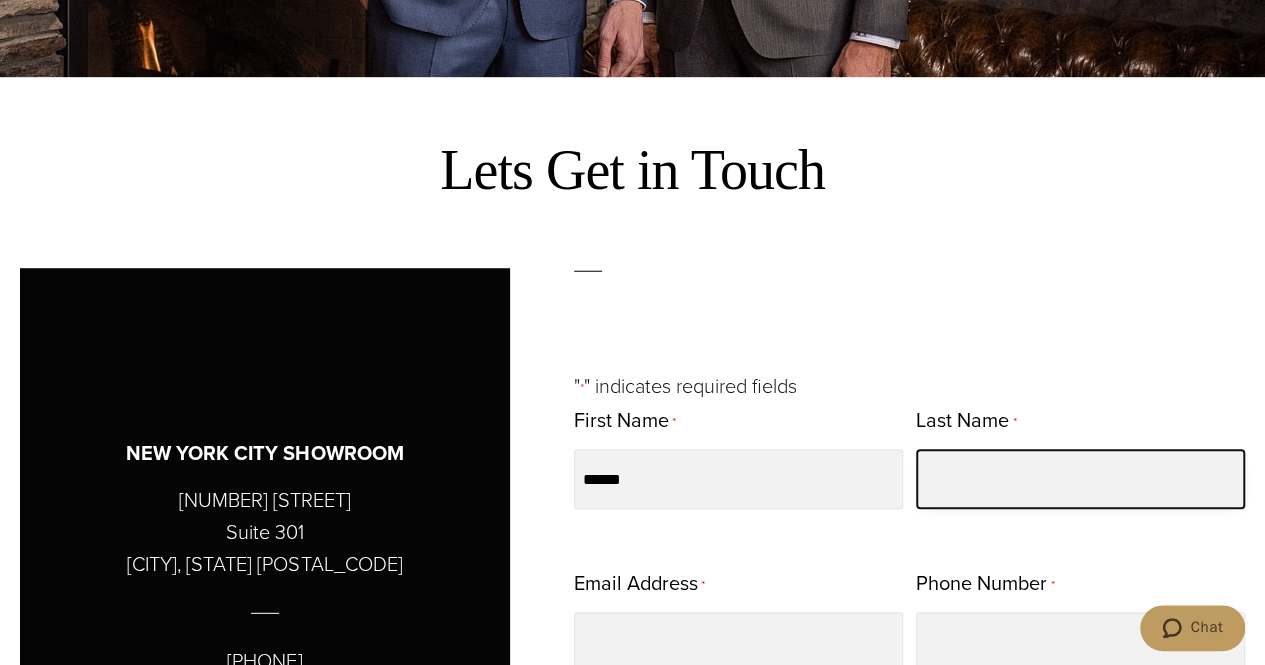 type on "*******" 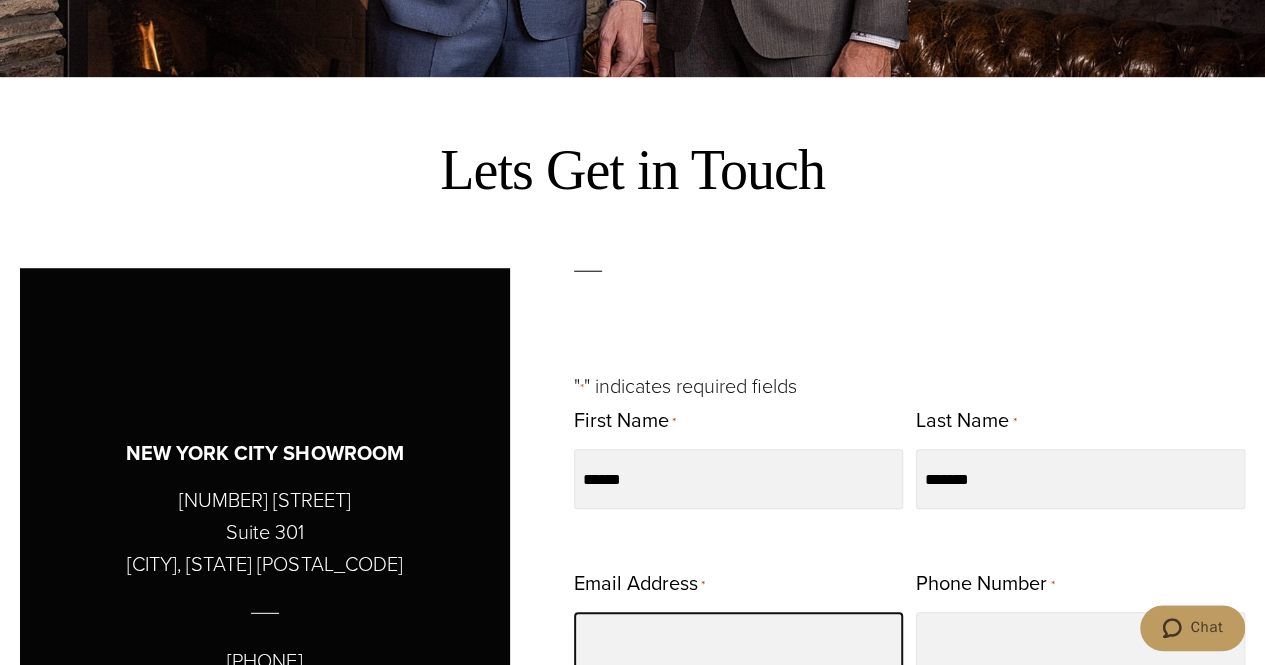 type on "**********" 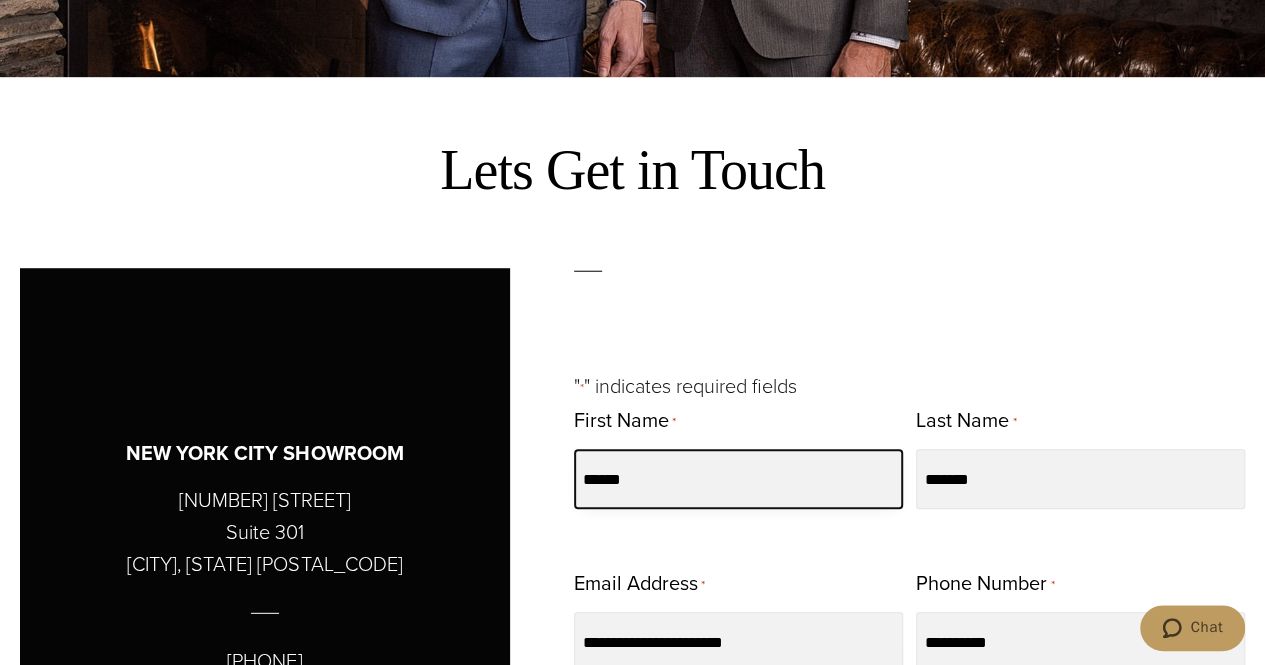 type on "**********" 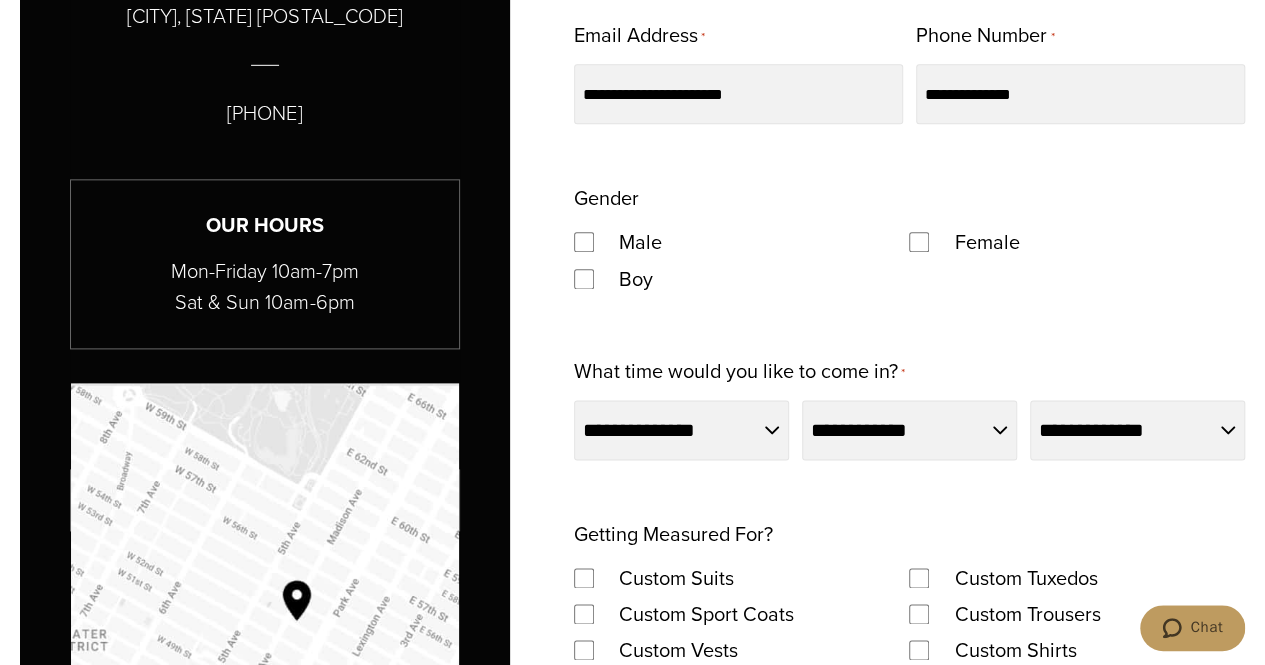 scroll, scrollTop: 1148, scrollLeft: 0, axis: vertical 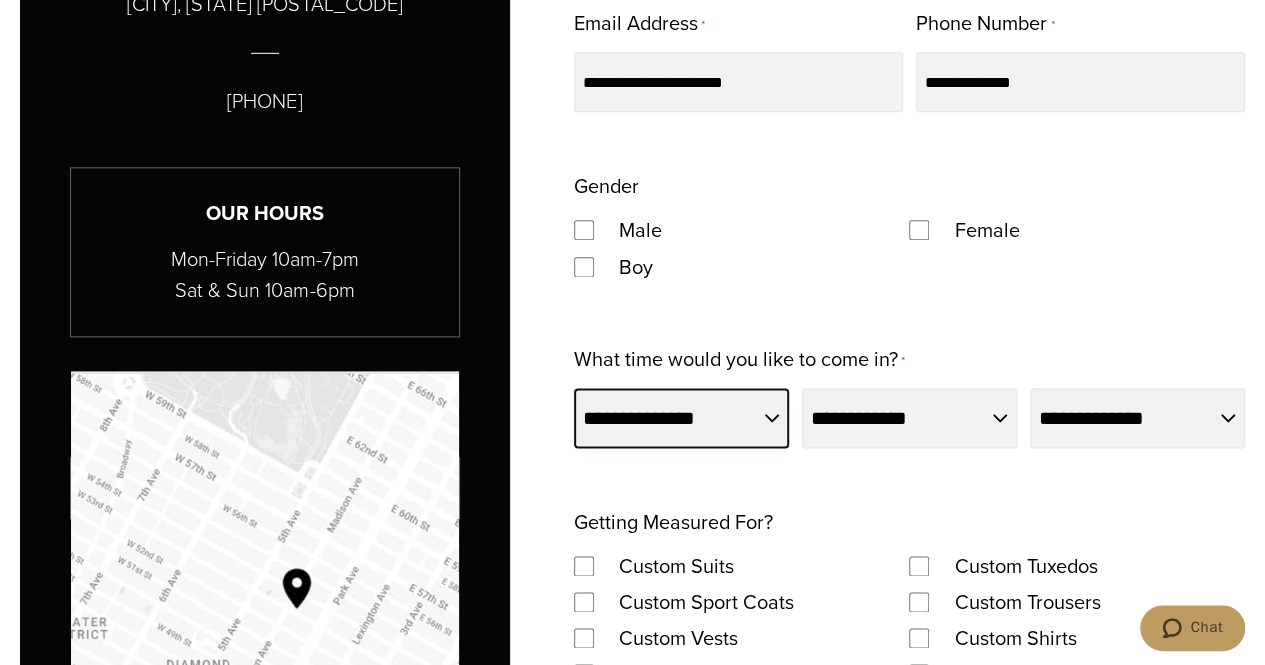 click on "**********" at bounding box center [681, 418] 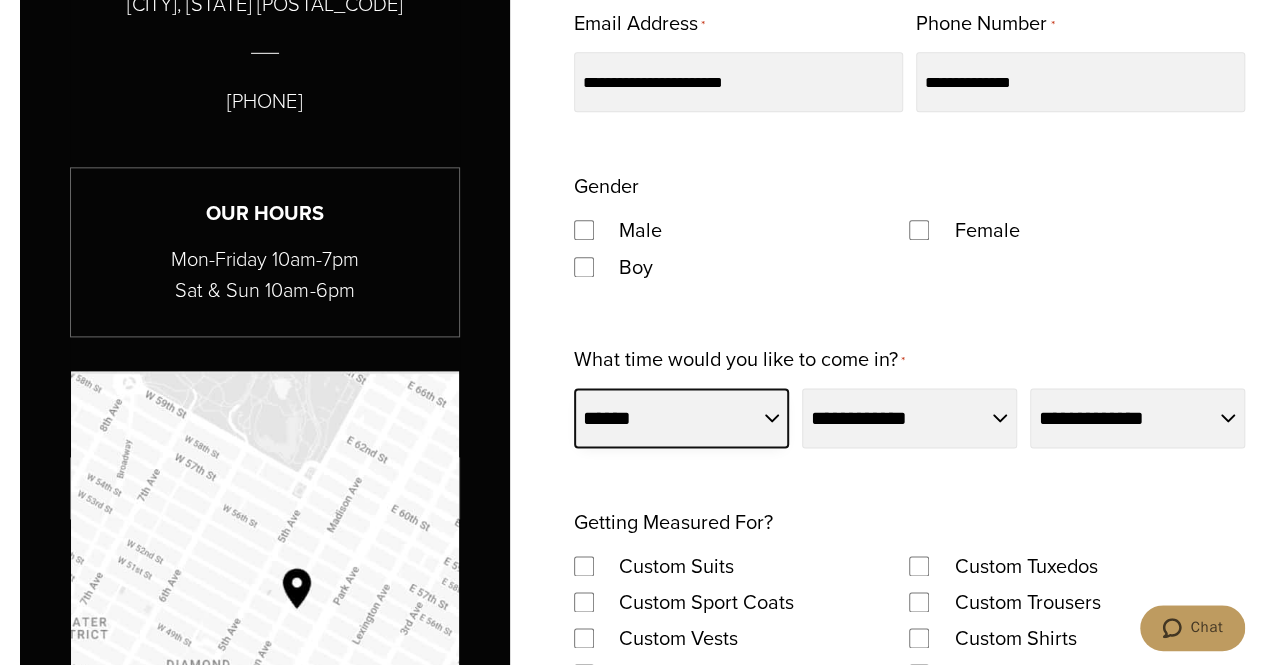 click on "**********" at bounding box center (681, 418) 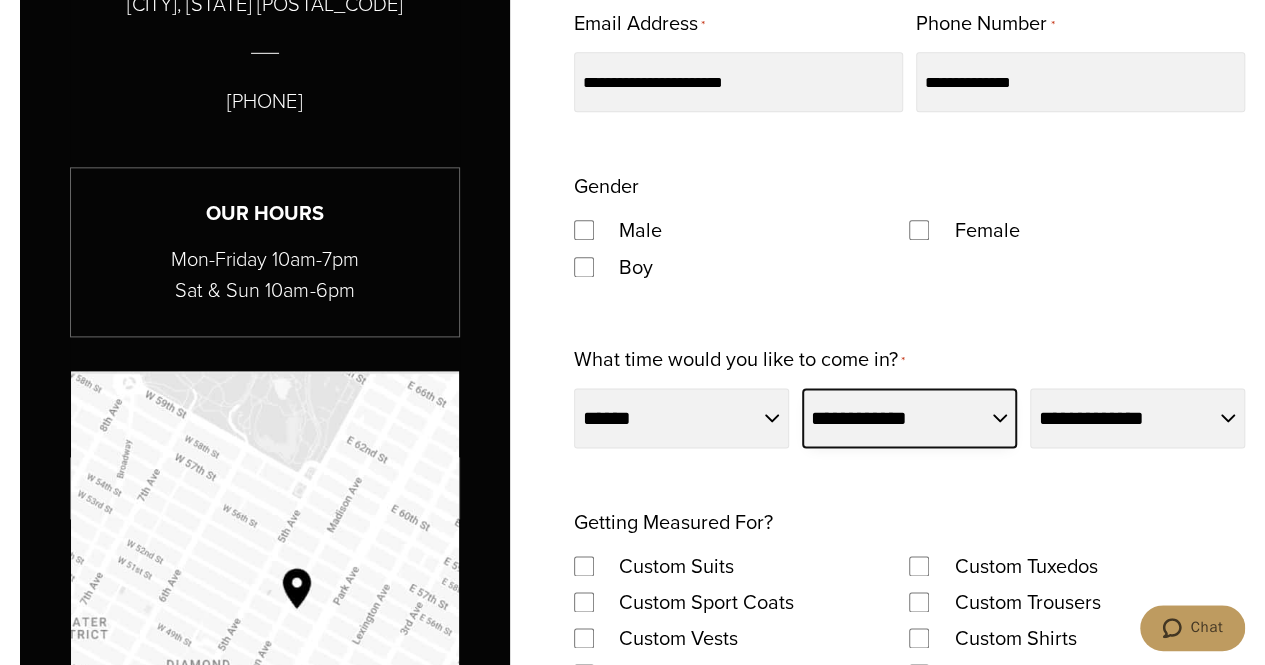 click on "**********" at bounding box center [909, 418] 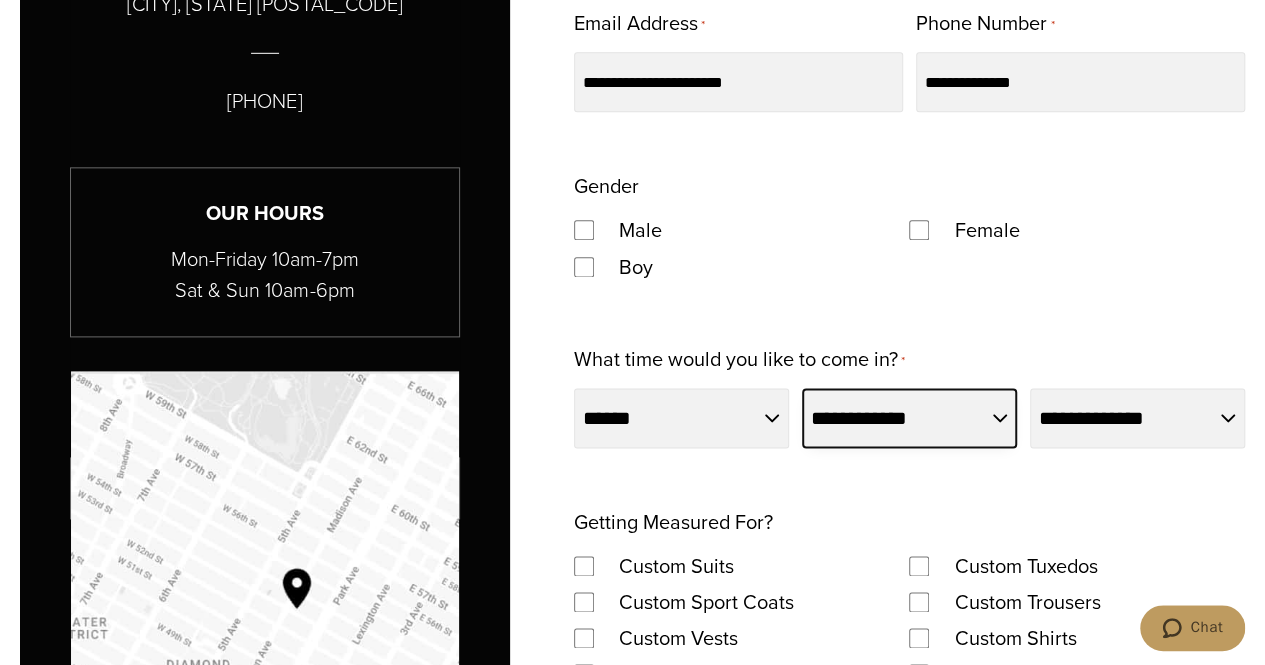 select on "*" 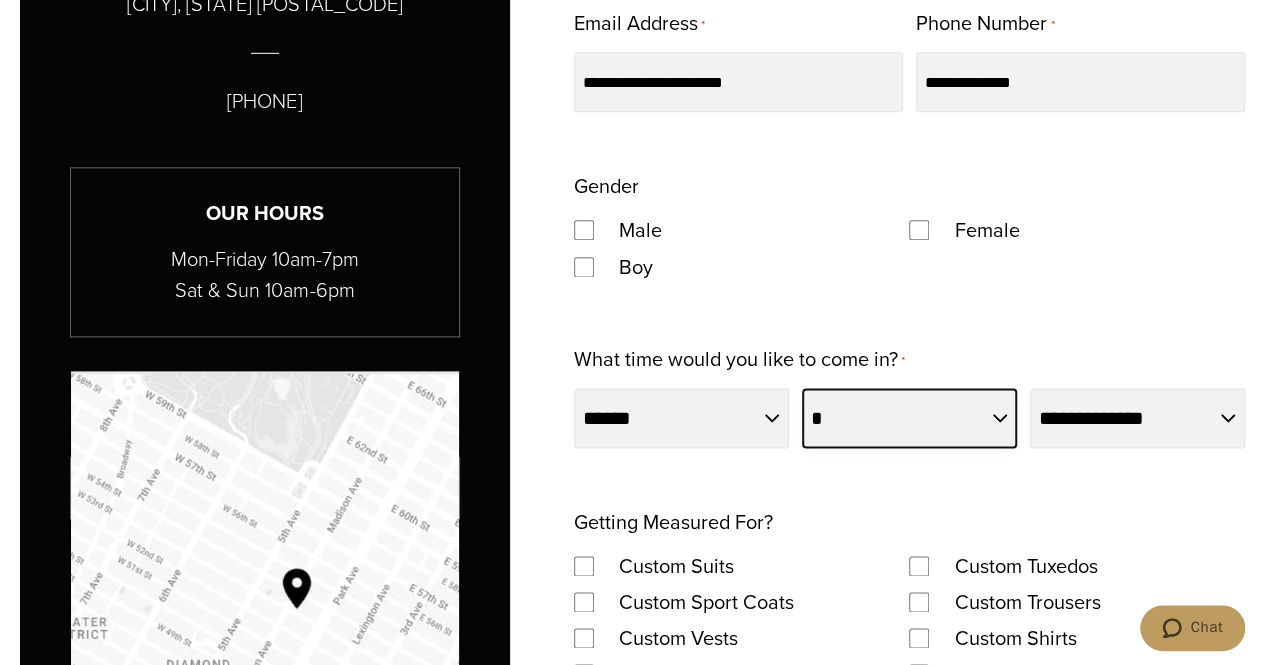 click on "**********" at bounding box center (909, 418) 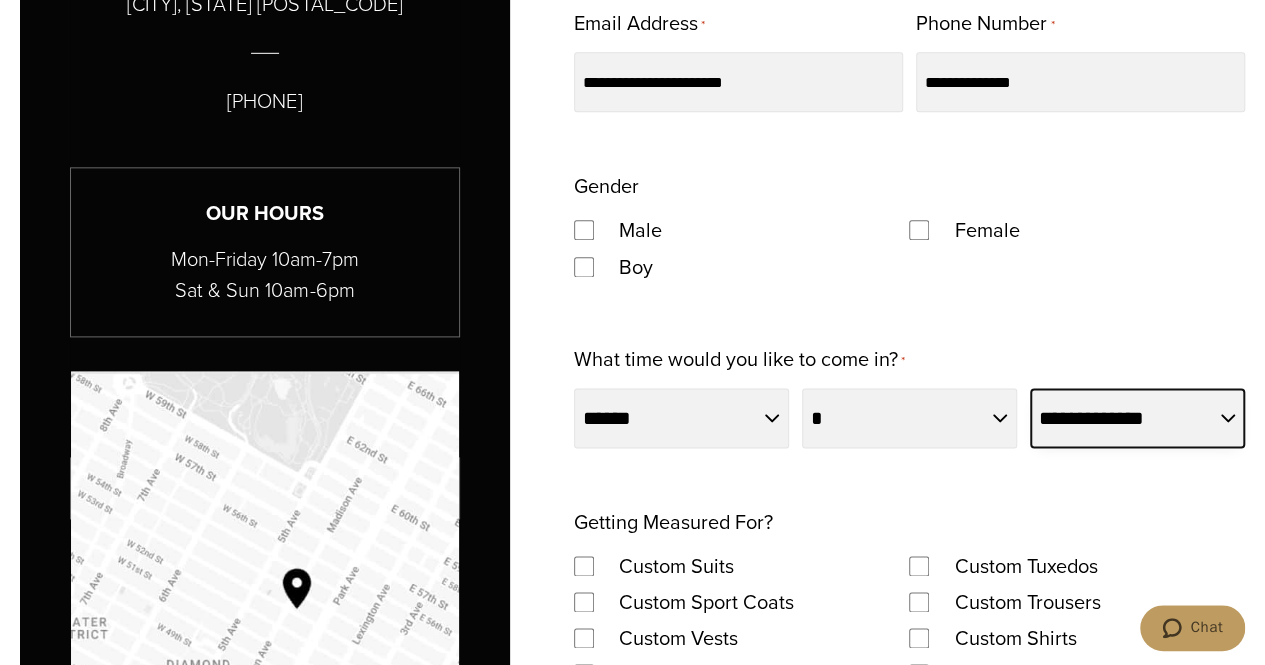 click on "**********" at bounding box center [1137, 418] 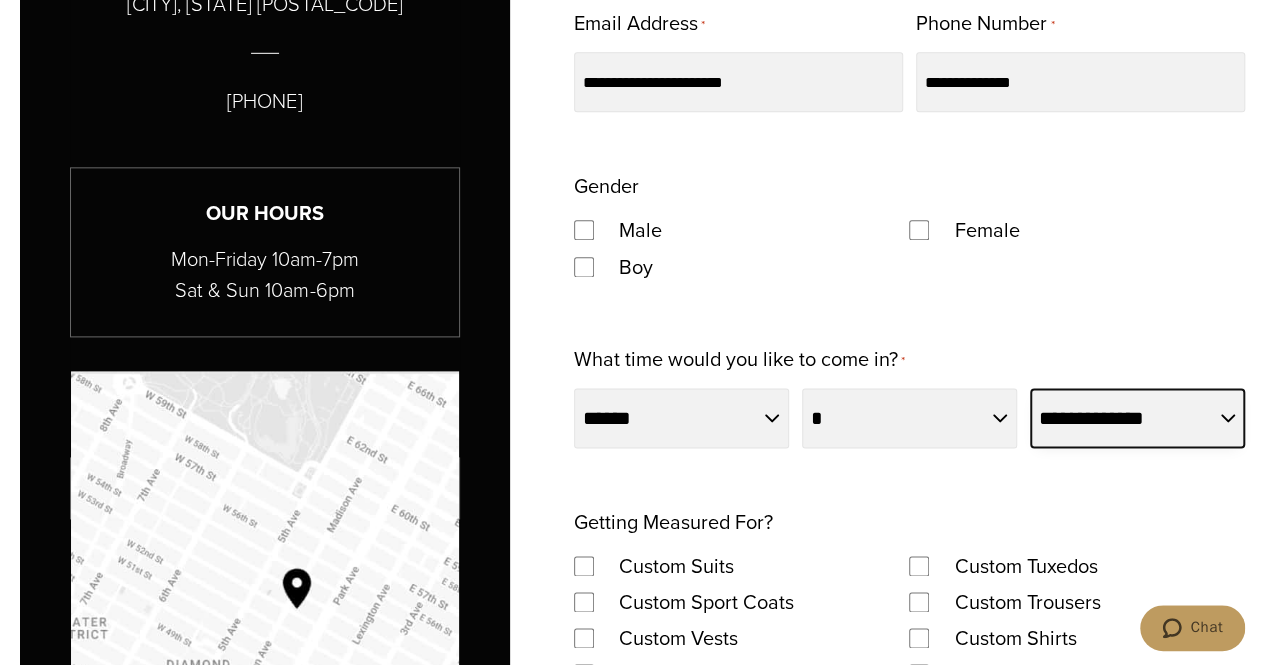 select on "*******" 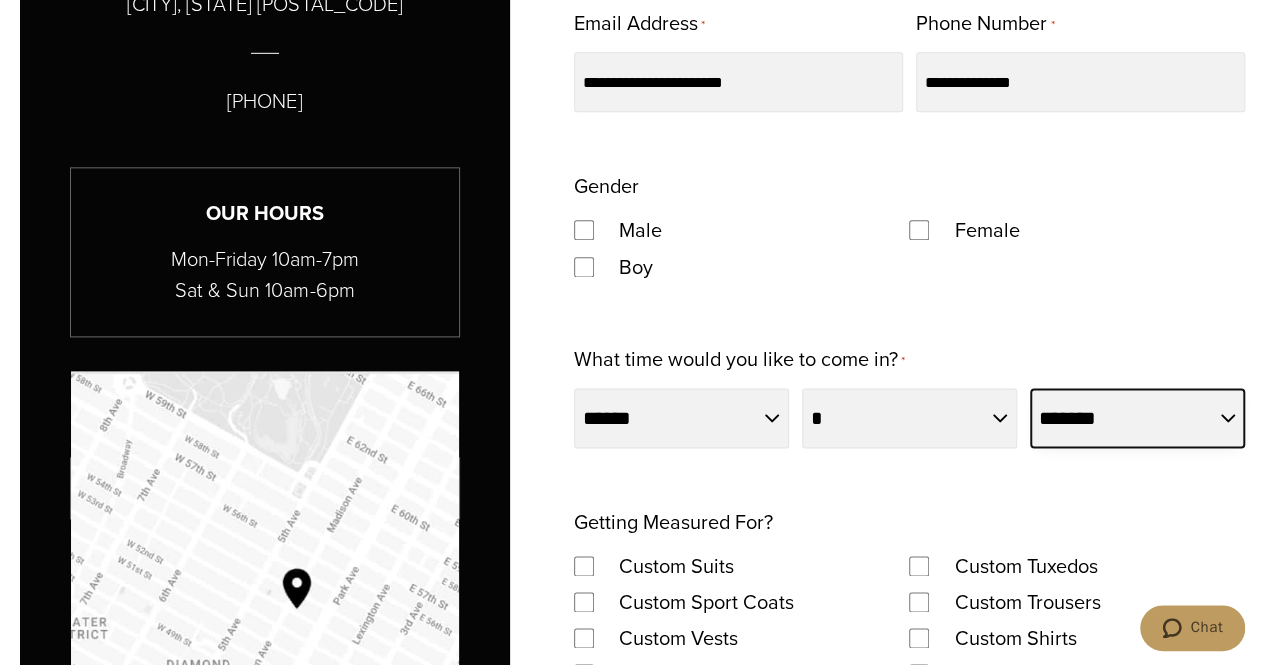 click on "**********" at bounding box center [1137, 418] 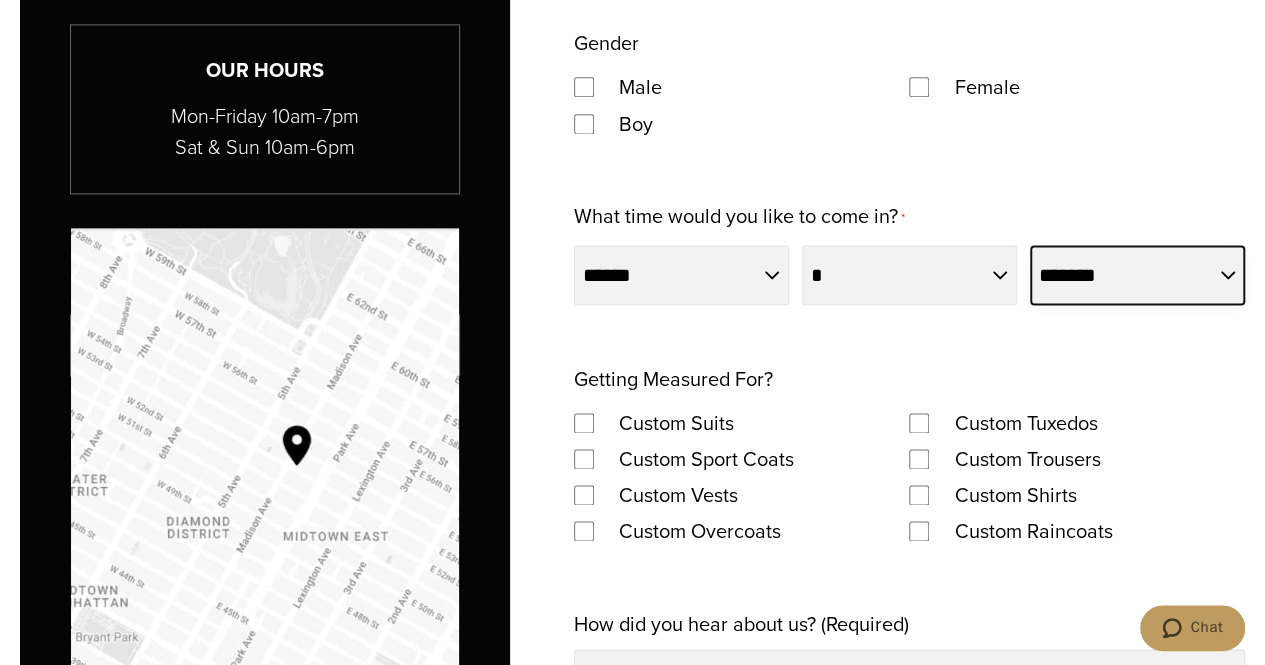scroll, scrollTop: 1292, scrollLeft: 0, axis: vertical 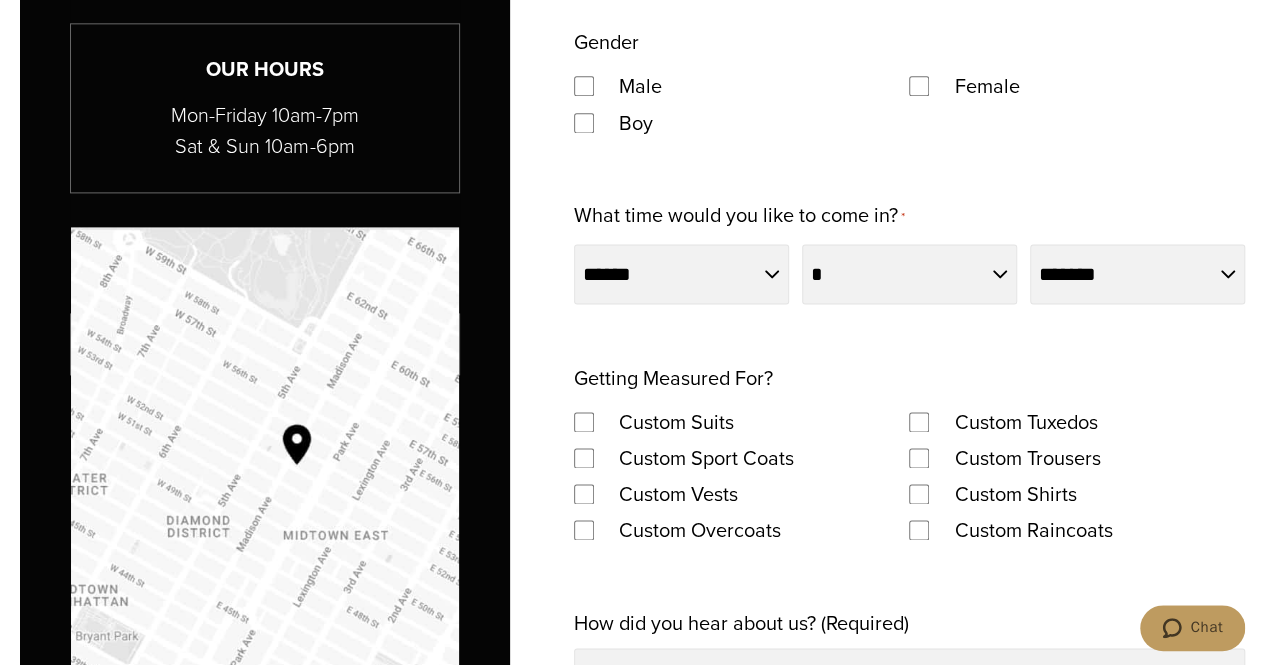click on "Custom Suits" at bounding box center [676, 422] 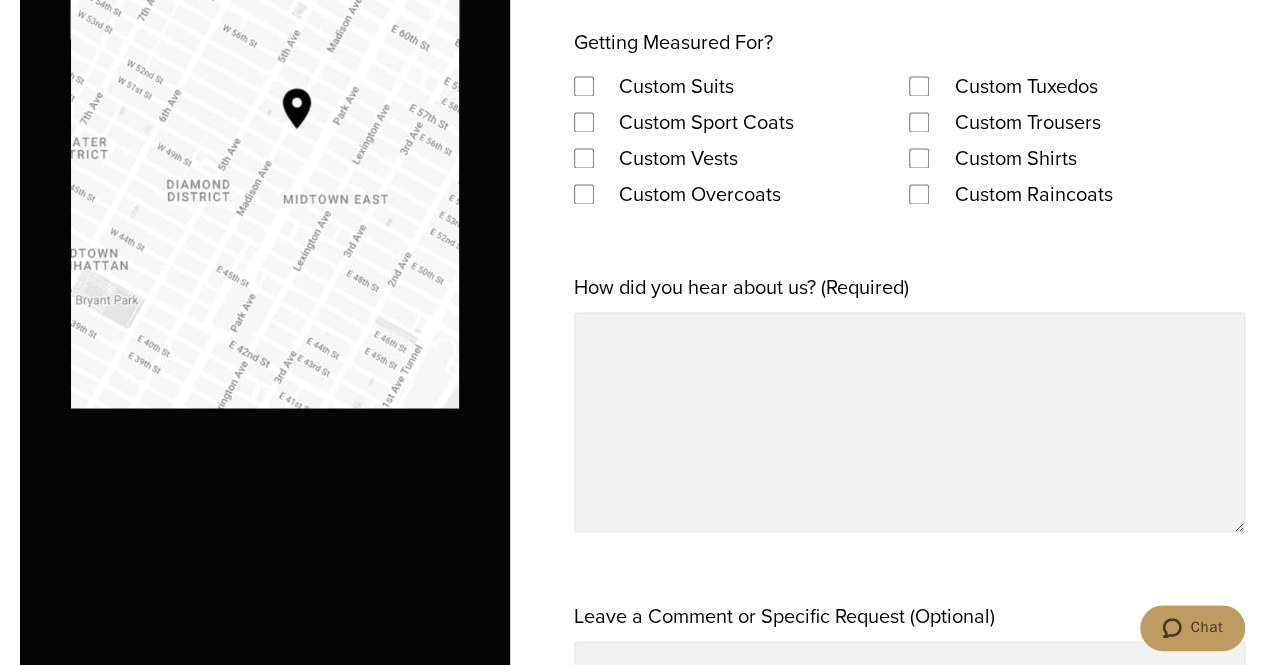 scroll, scrollTop: 1629, scrollLeft: 0, axis: vertical 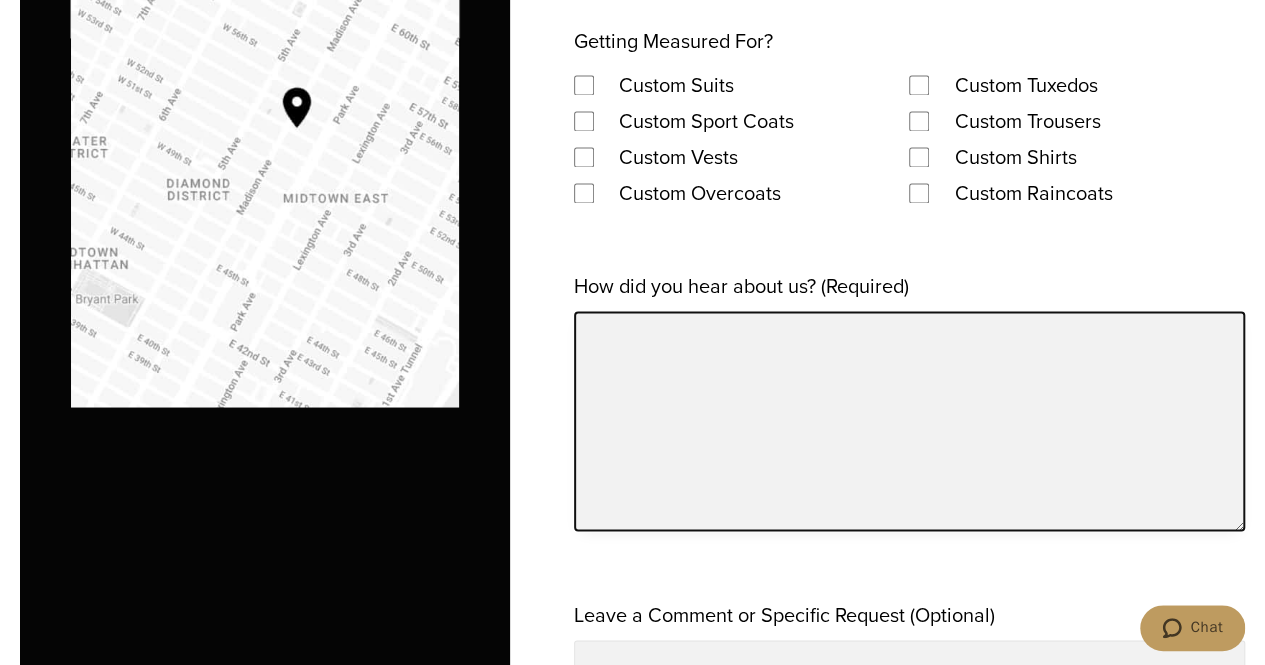 click on "How did you hear about us? (Required)" at bounding box center (909, 421) 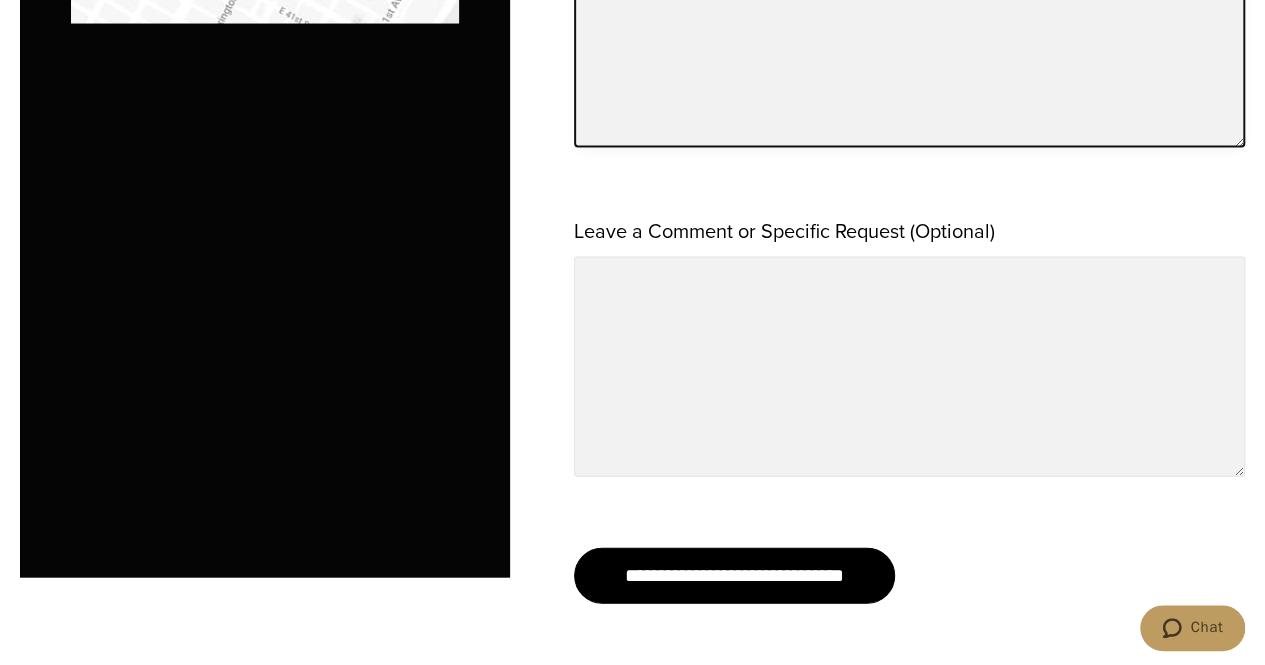 scroll, scrollTop: 2017, scrollLeft: 0, axis: vertical 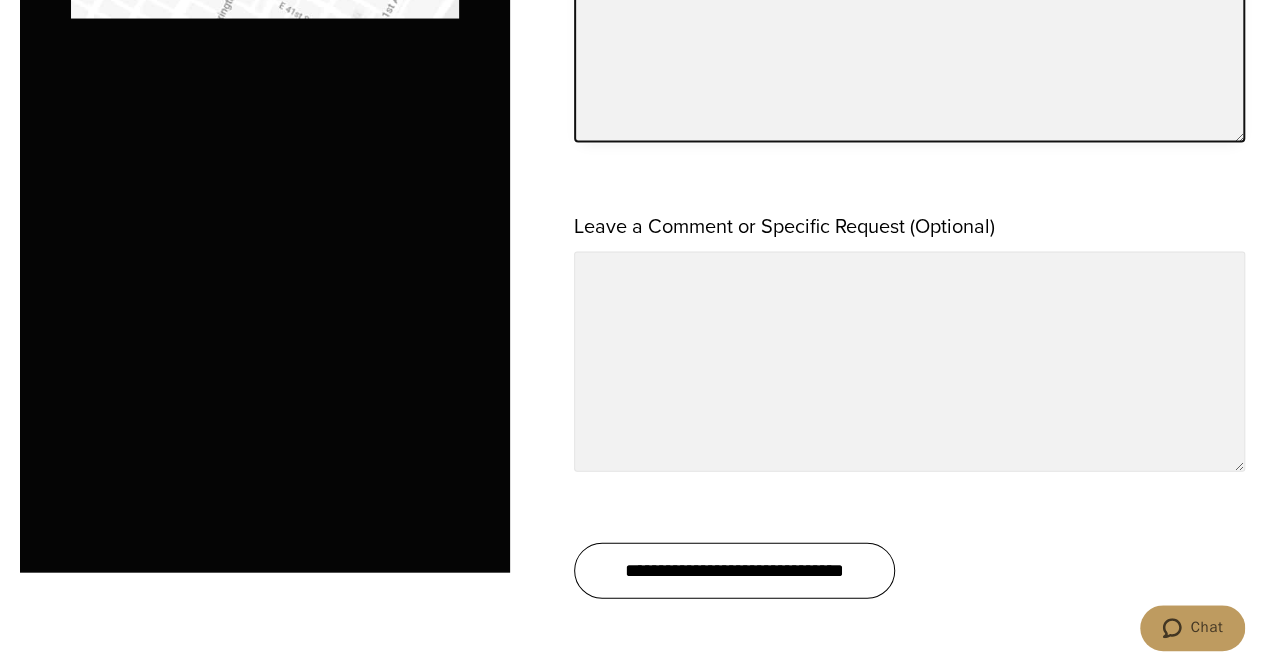 type on "******" 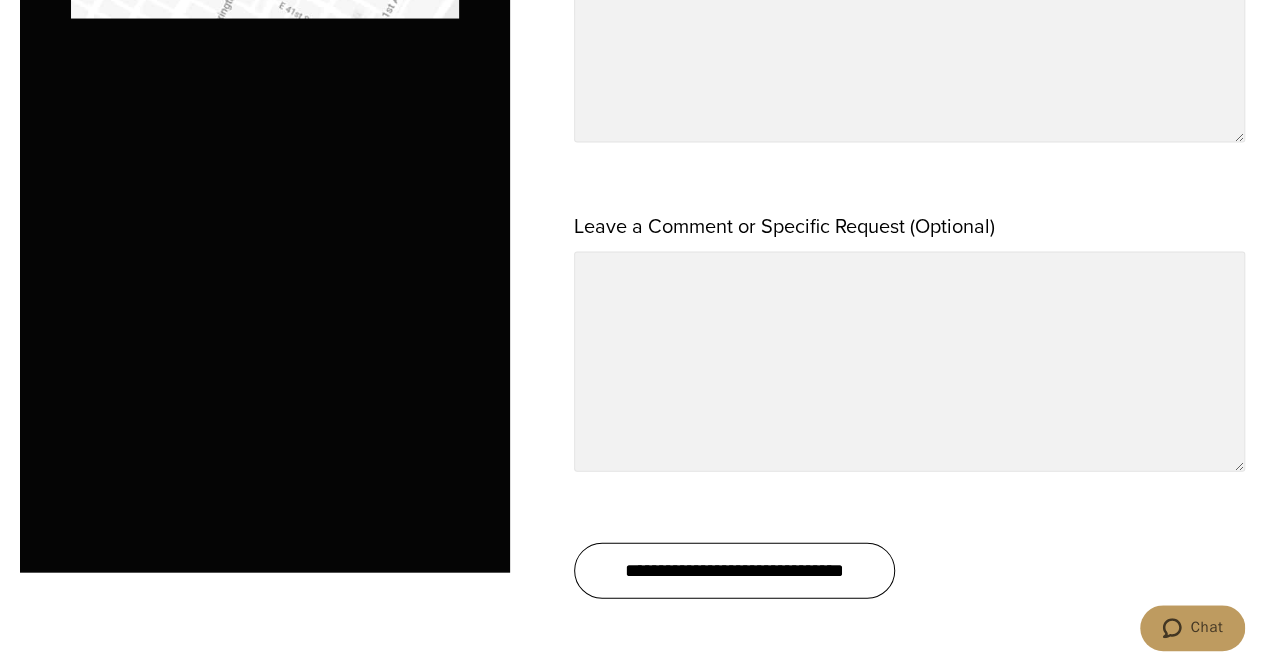 click on "**********" at bounding box center [734, 571] 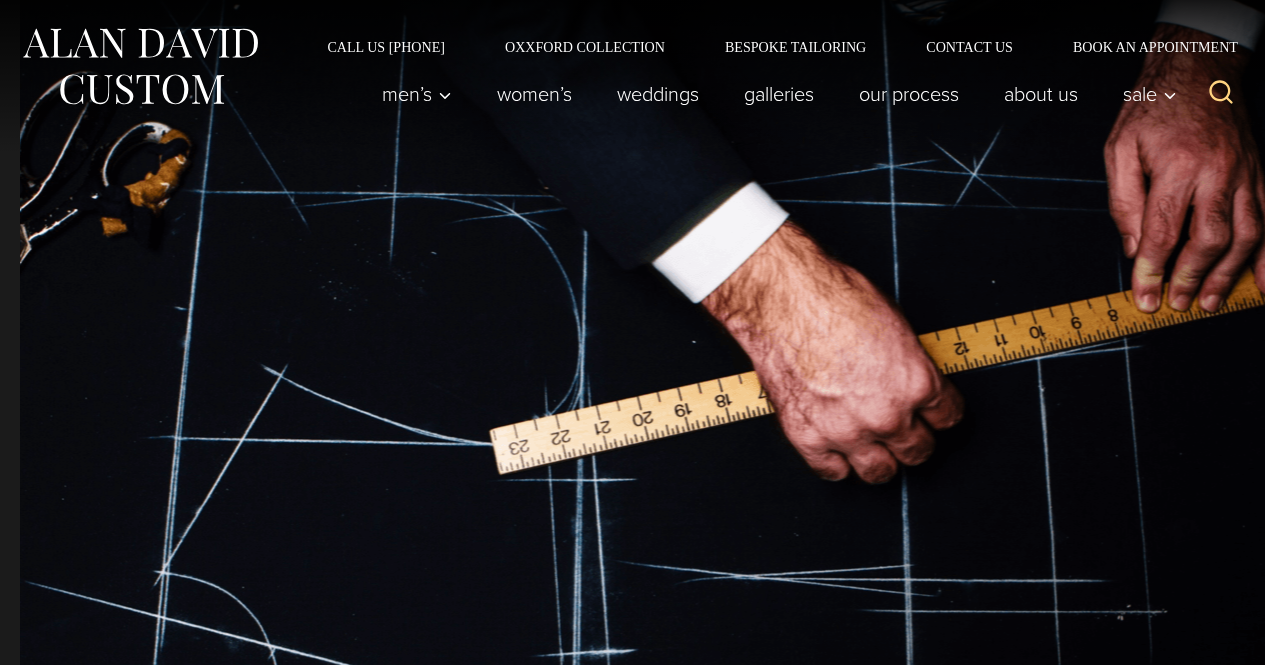 scroll, scrollTop: 0, scrollLeft: 0, axis: both 